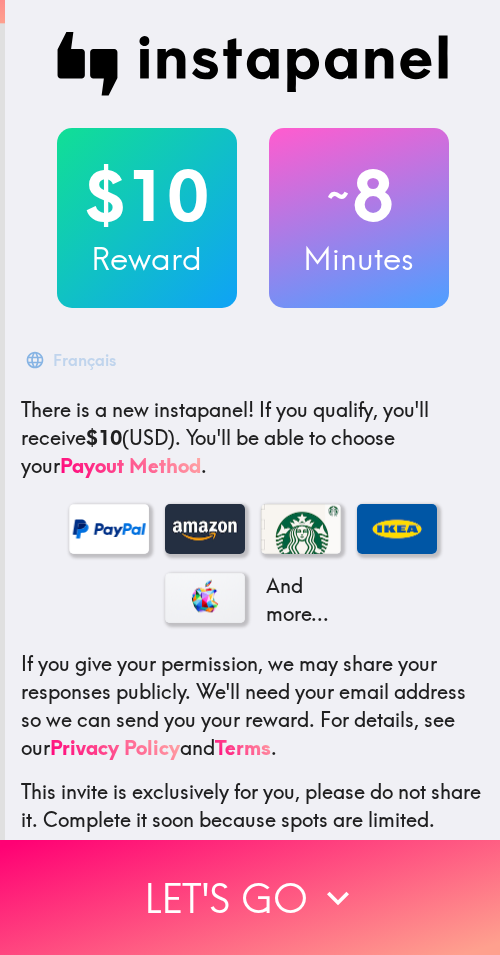 scroll, scrollTop: 0, scrollLeft: 0, axis: both 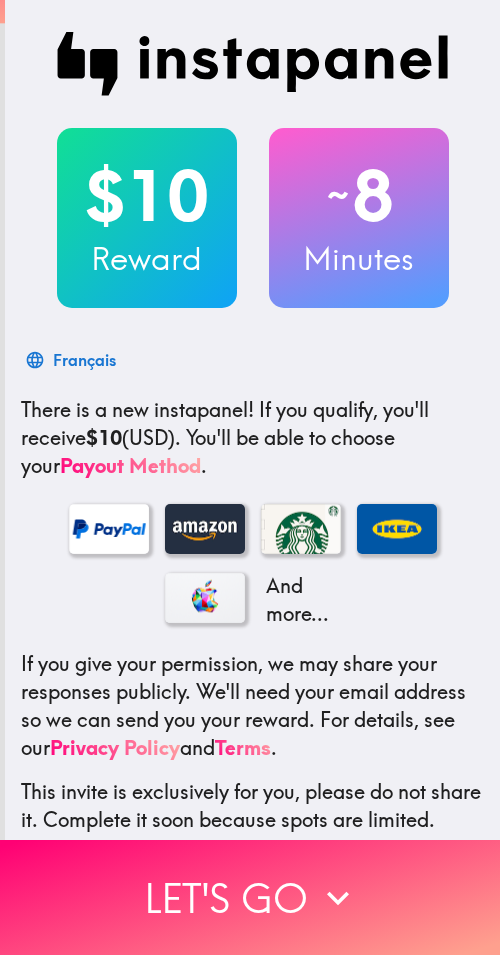 drag, startPoint x: 332, startPoint y: 893, endPoint x: 244, endPoint y: 742, distance: 174.77129 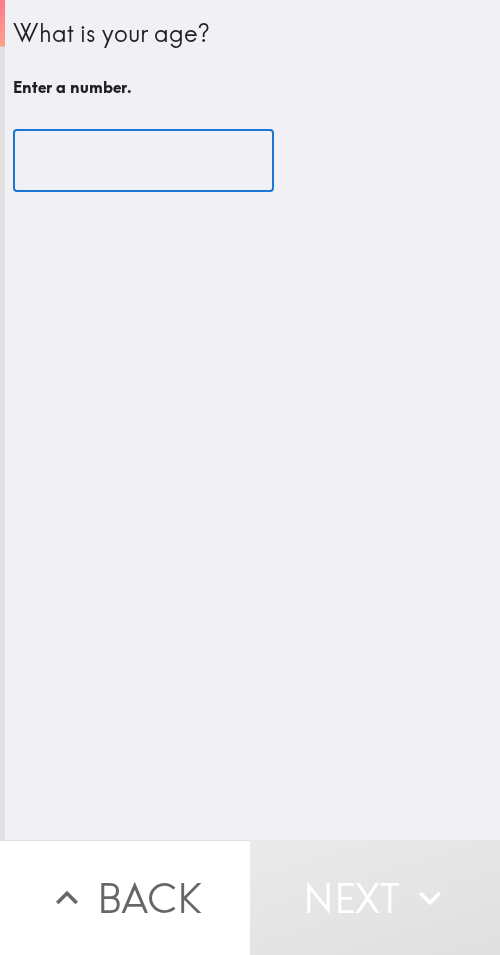 click at bounding box center (143, 161) 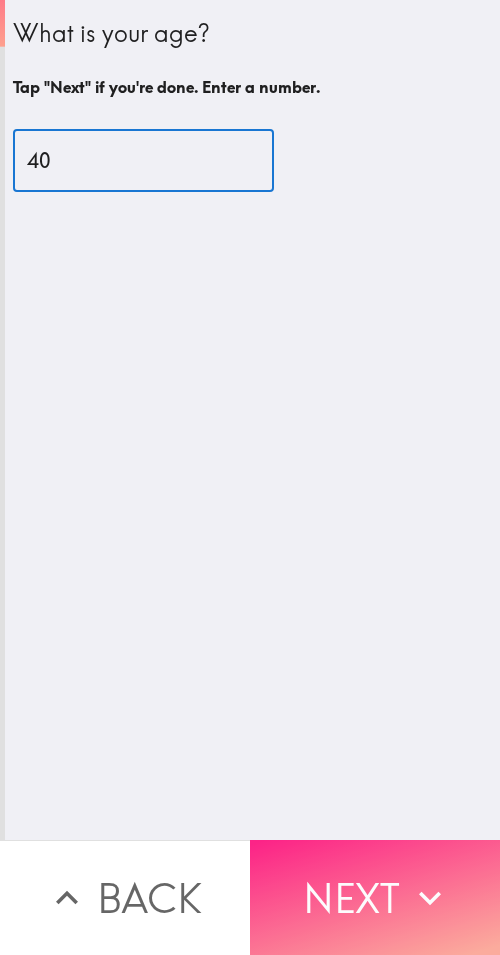 type on "40" 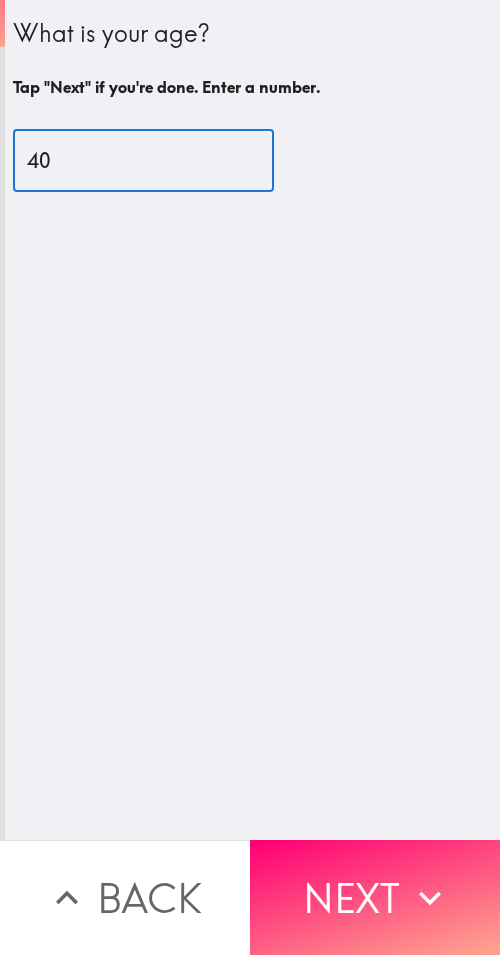drag, startPoint x: 380, startPoint y: 848, endPoint x: 362, endPoint y: 852, distance: 18.439089 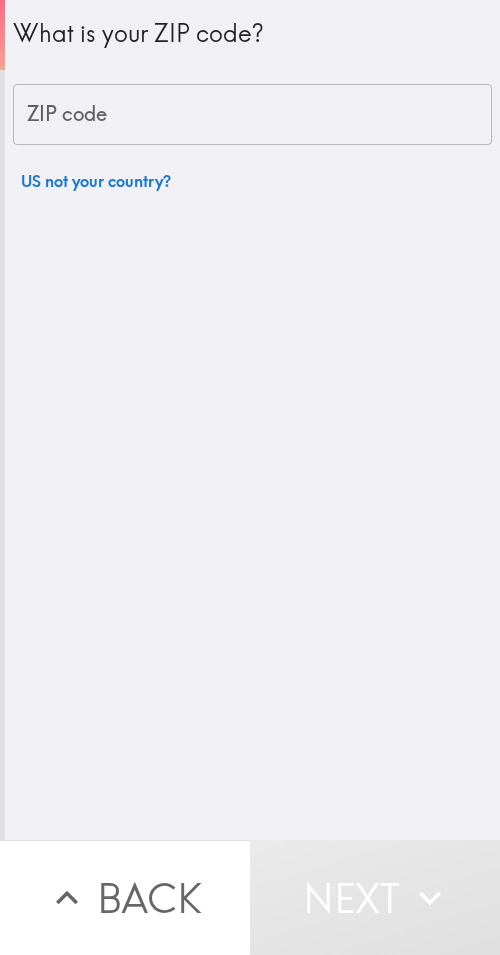 click on "ZIP code" at bounding box center [252, 115] 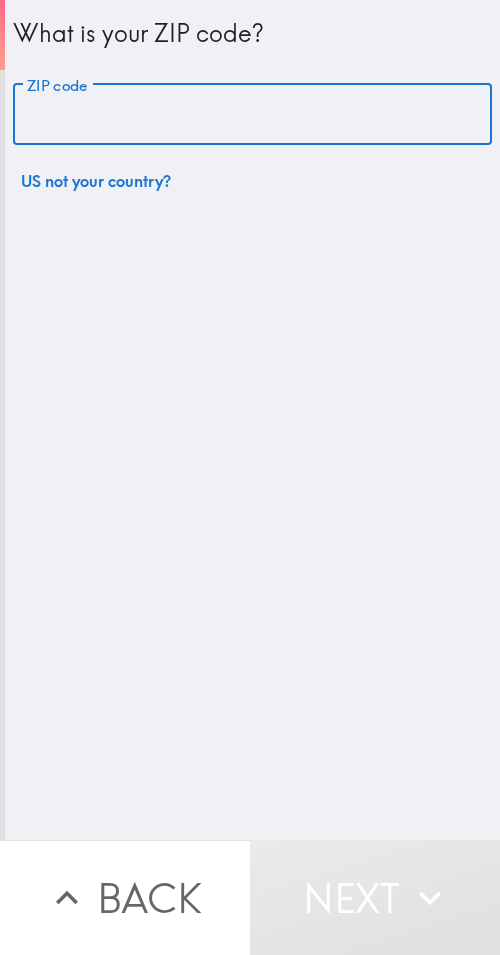 paste on "32804" 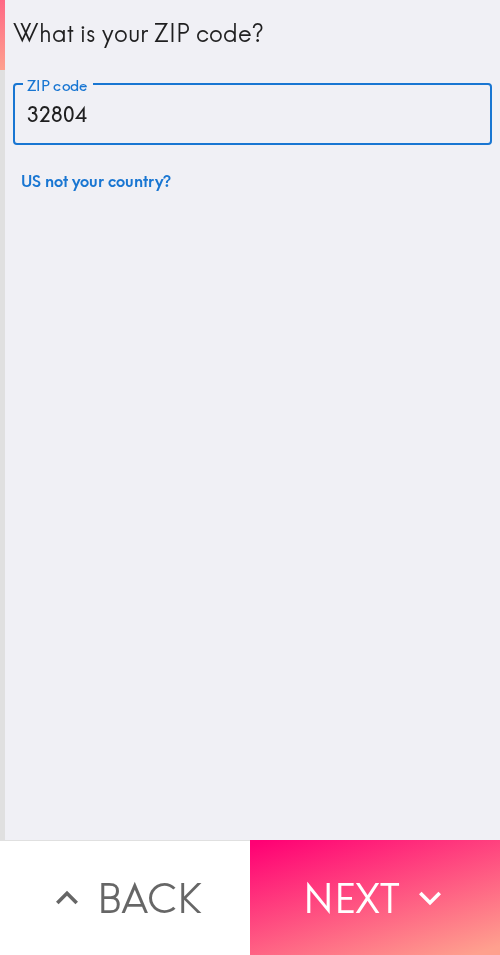 type on "32804" 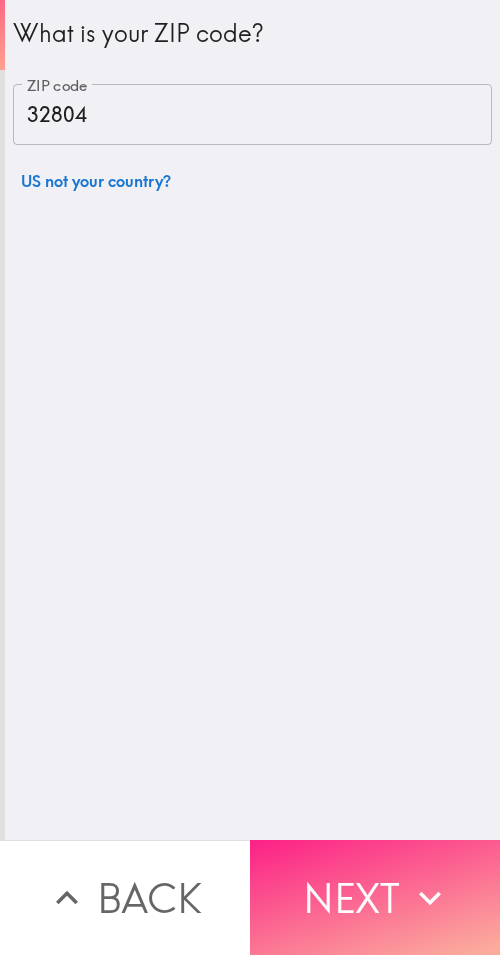 click on "Next" at bounding box center (375, 897) 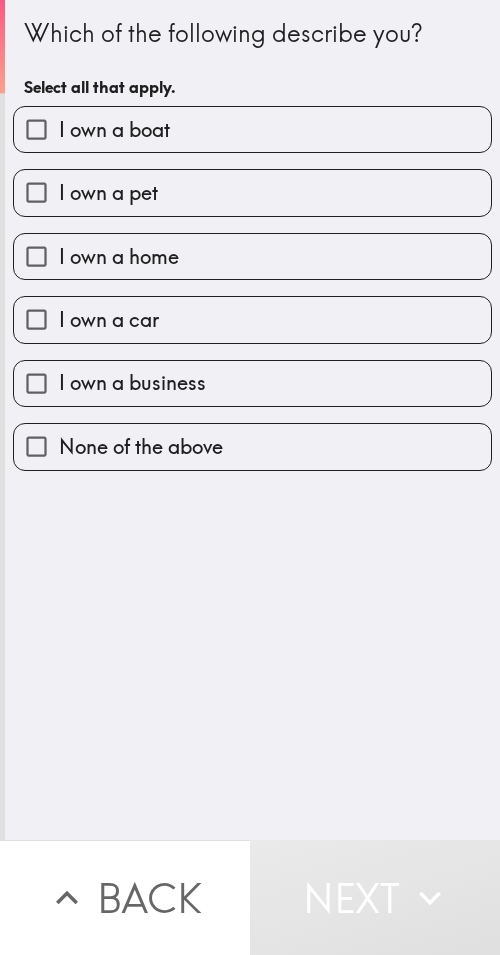 drag, startPoint x: 203, startPoint y: 375, endPoint x: 134, endPoint y: 547, distance: 185.32404 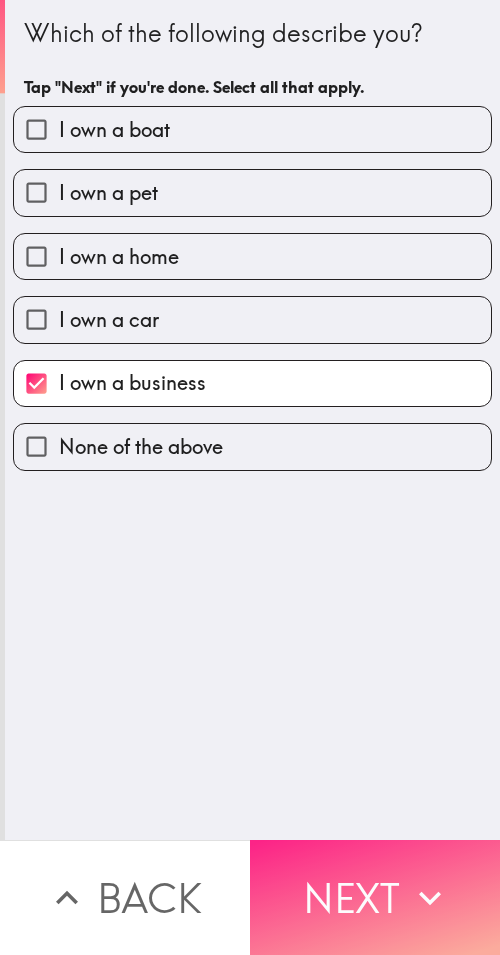 click on "Next" at bounding box center (375, 897) 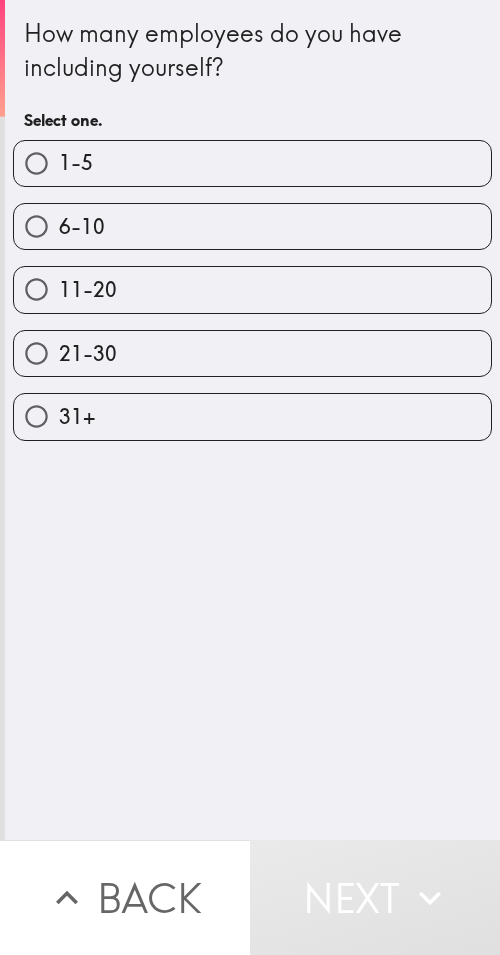 drag, startPoint x: 199, startPoint y: 176, endPoint x: 225, endPoint y: 175, distance: 26.019224 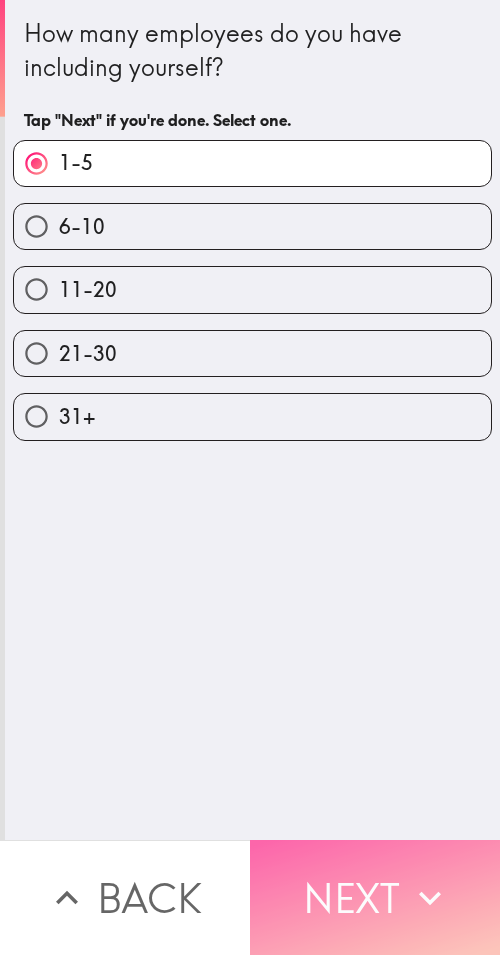 click on "Next" at bounding box center (375, 897) 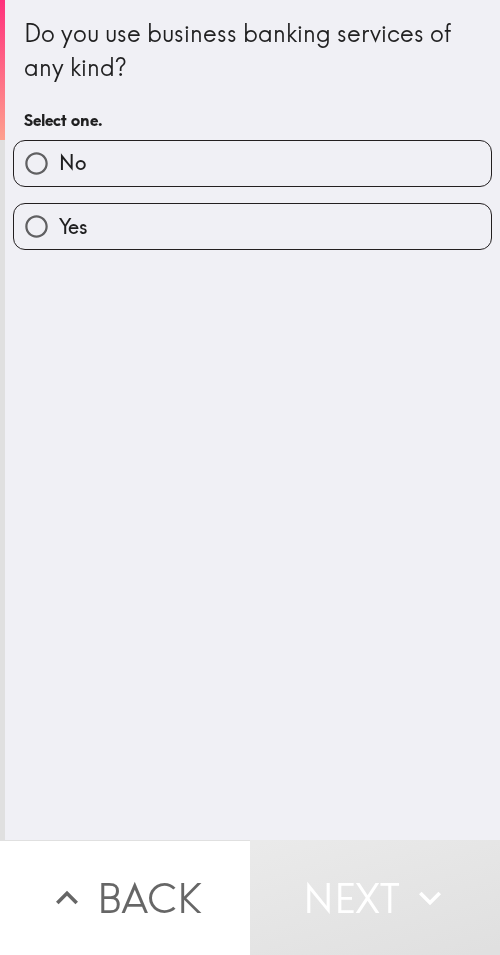 click on "Yes" at bounding box center [252, 226] 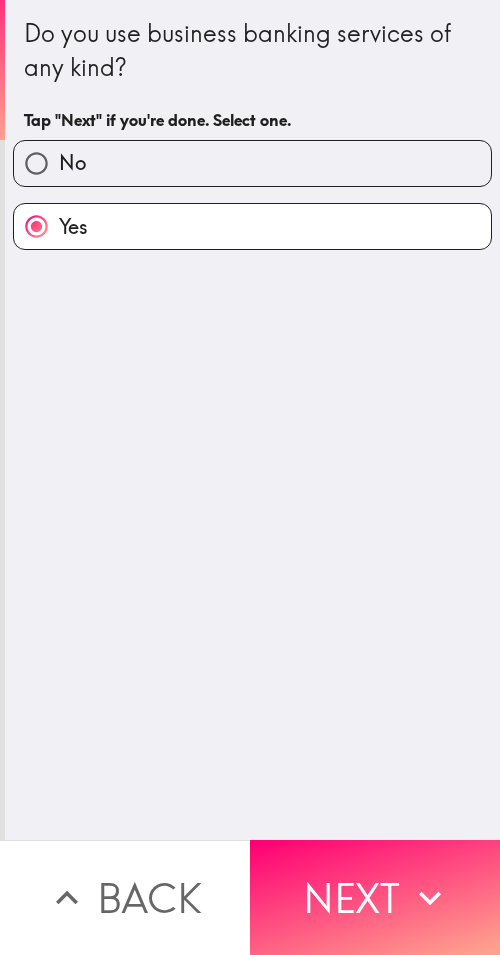 click on "Next" at bounding box center [375, 897] 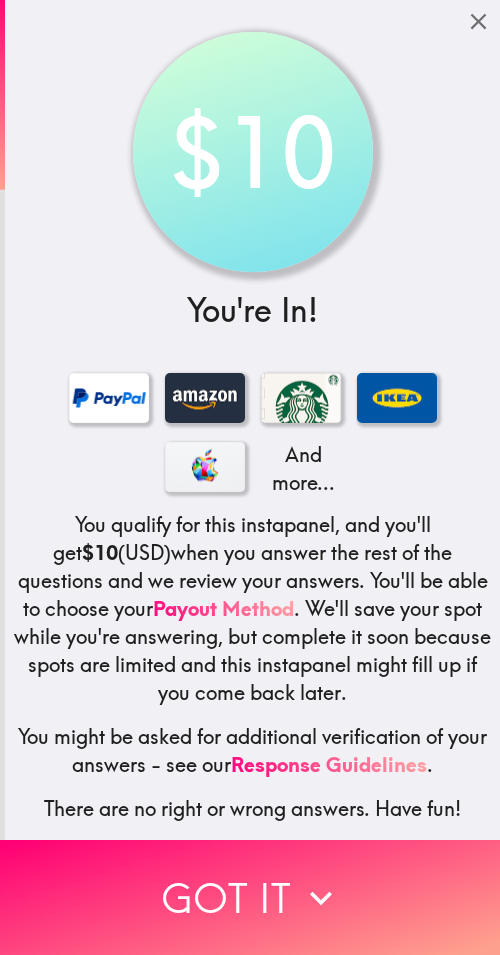click on "Got it" at bounding box center [250, 897] 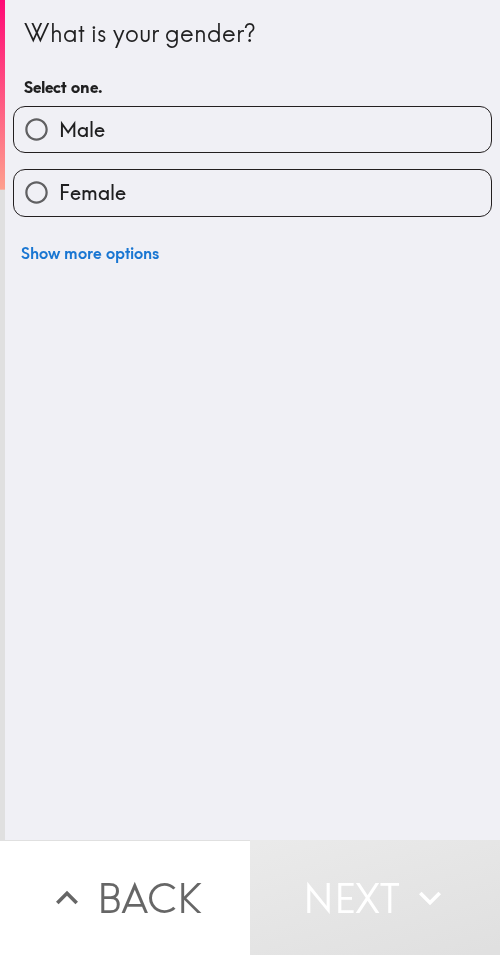 drag, startPoint x: 264, startPoint y: 143, endPoint x: 497, endPoint y: 146, distance: 233.01932 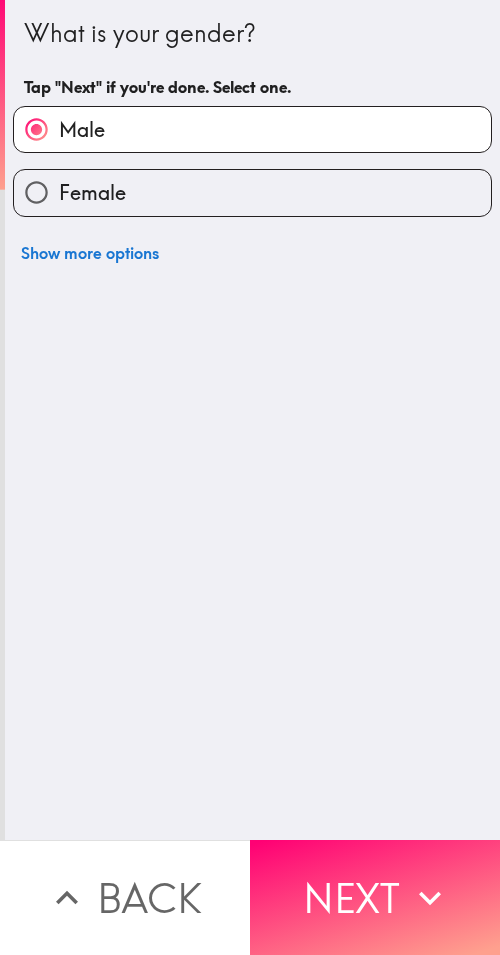 drag, startPoint x: 391, startPoint y: 896, endPoint x: 497, endPoint y: 903, distance: 106.23088 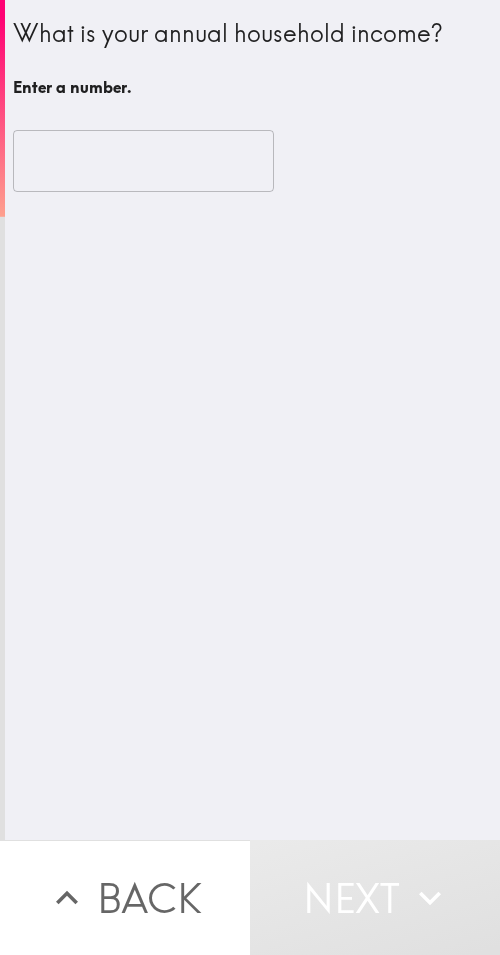 drag, startPoint x: 353, startPoint y: 208, endPoint x: 329, endPoint y: 148, distance: 64.62198 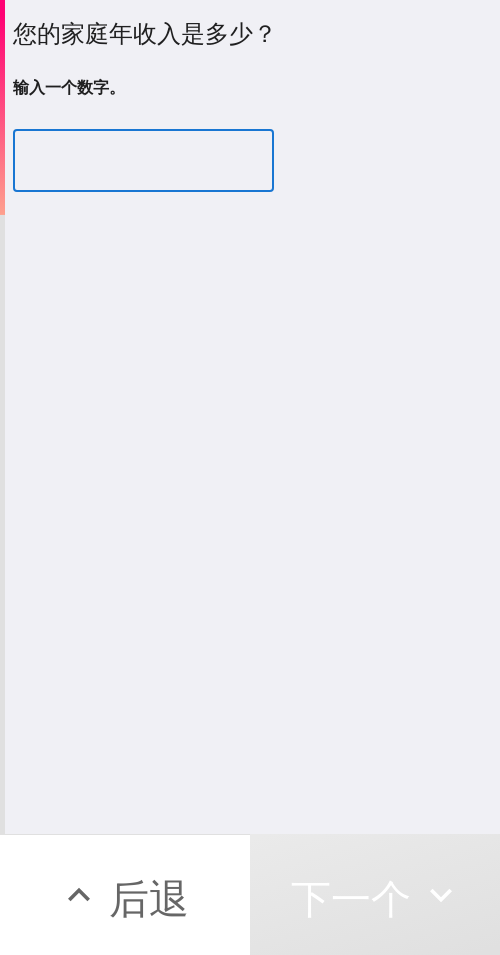 click at bounding box center (143, 161) 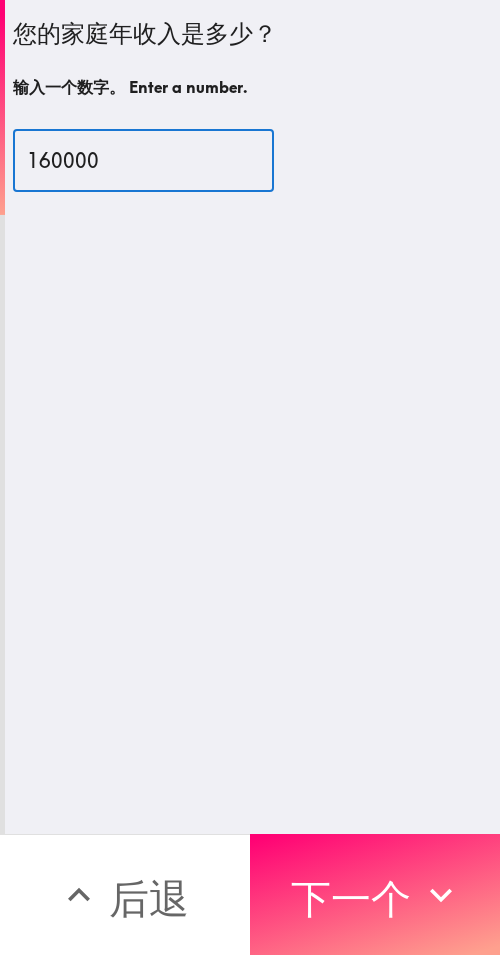 type on "160000" 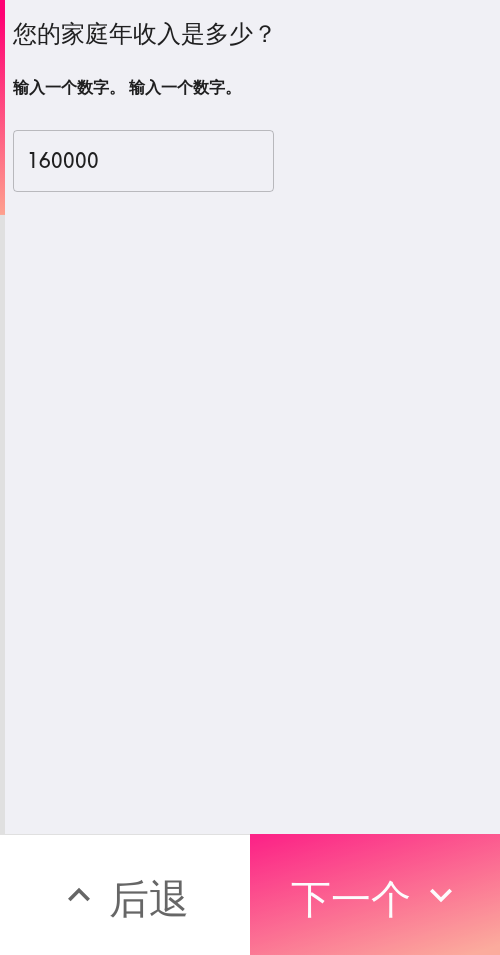 click on "下一个" at bounding box center (351, 898) 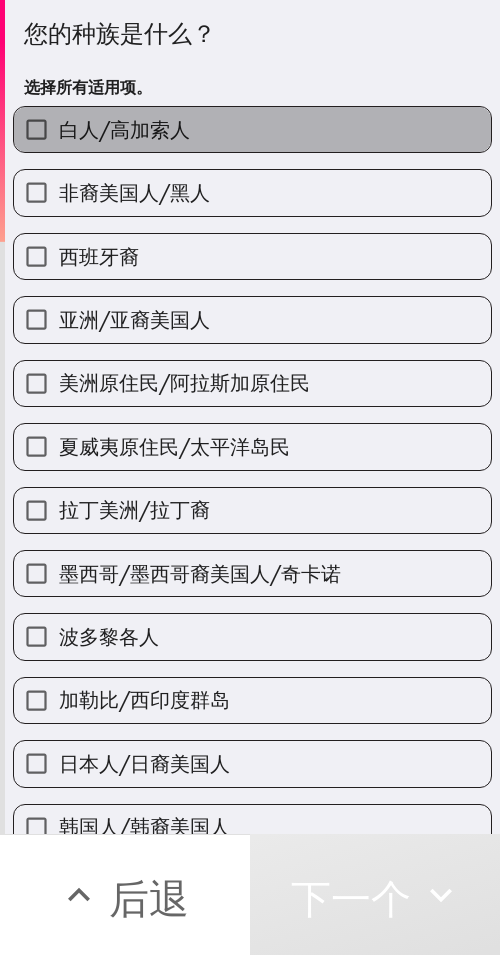 drag, startPoint x: 260, startPoint y: 122, endPoint x: 498, endPoint y: 138, distance: 238.53722 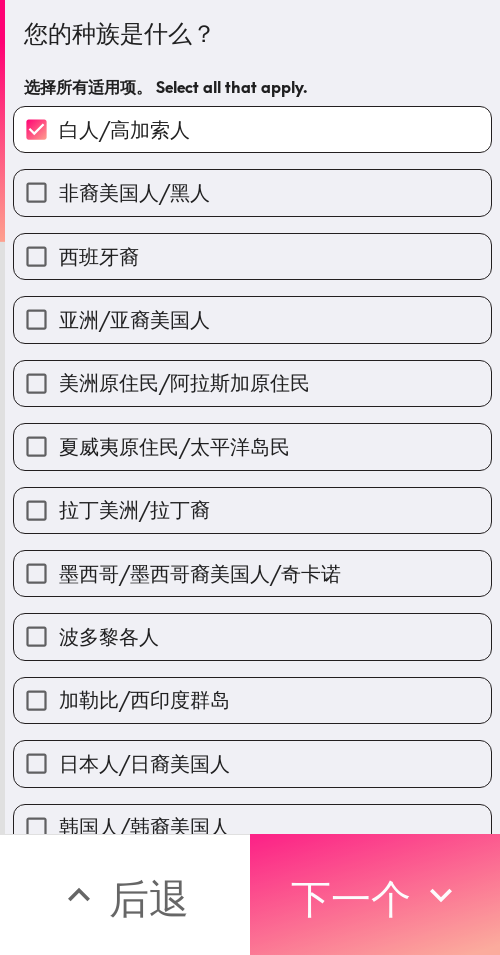 drag, startPoint x: 390, startPoint y: 869, endPoint x: 418, endPoint y: 872, distance: 28.160255 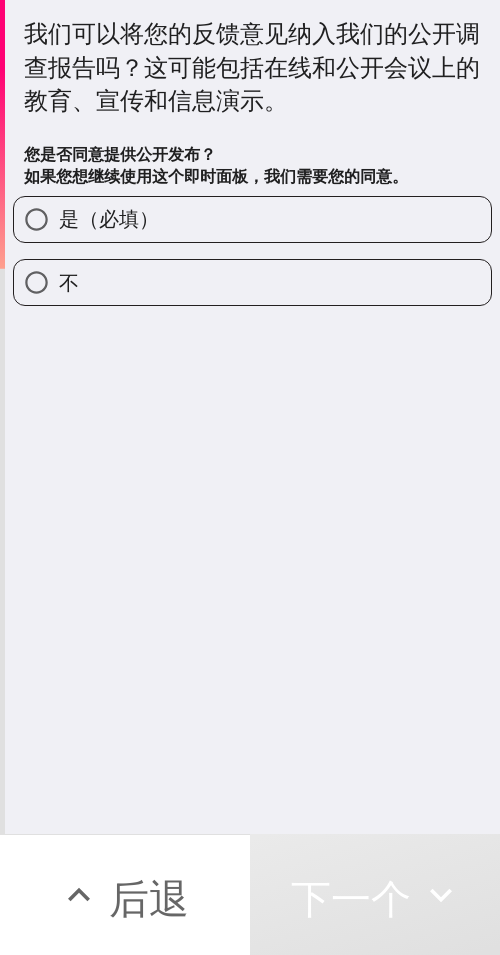 click on "是（必填）" at bounding box center (252, 219) 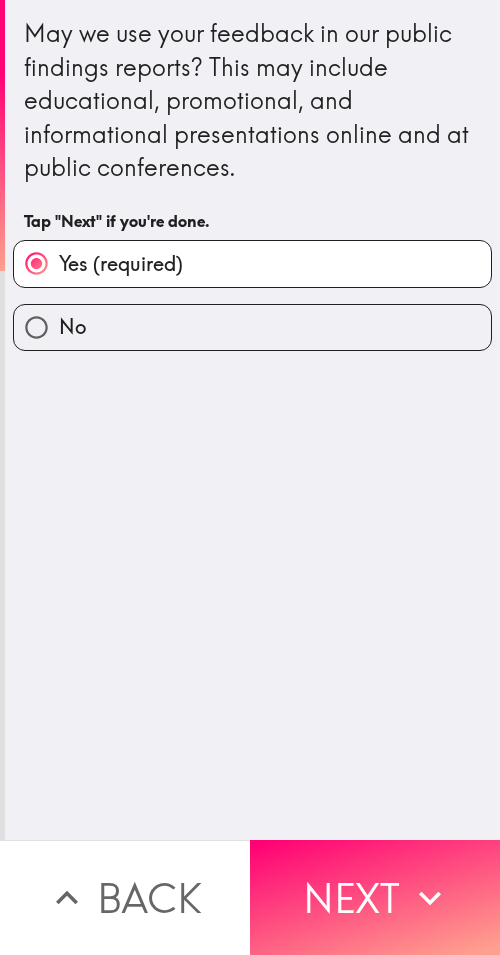 scroll, scrollTop: 0, scrollLeft: 0, axis: both 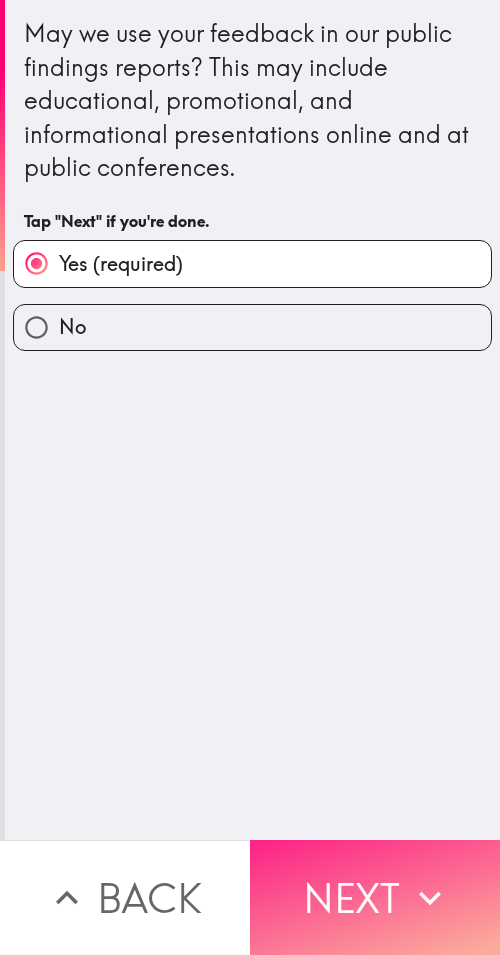 click on "Next" at bounding box center (375, 897) 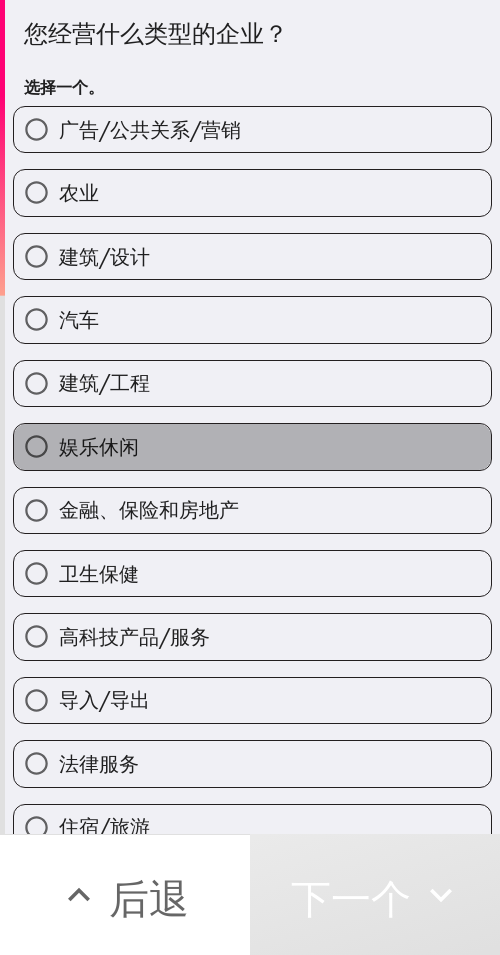 click on "娱乐休闲" at bounding box center [252, 446] 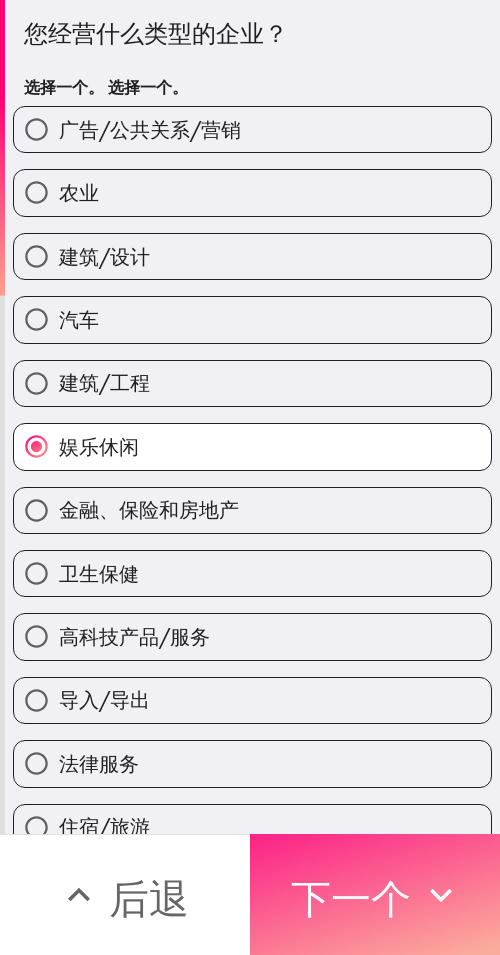 click on "下一个" at bounding box center (351, 898) 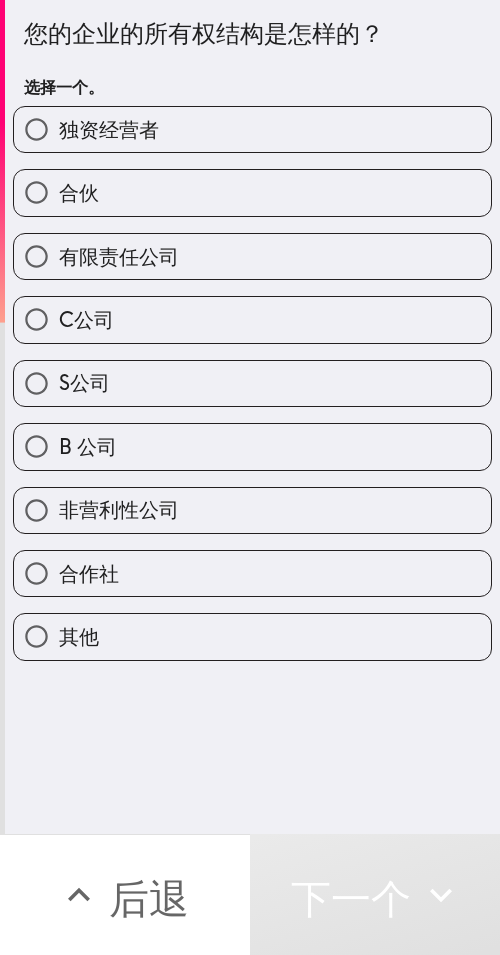drag, startPoint x: 154, startPoint y: 128, endPoint x: 243, endPoint y: 135, distance: 89.27486 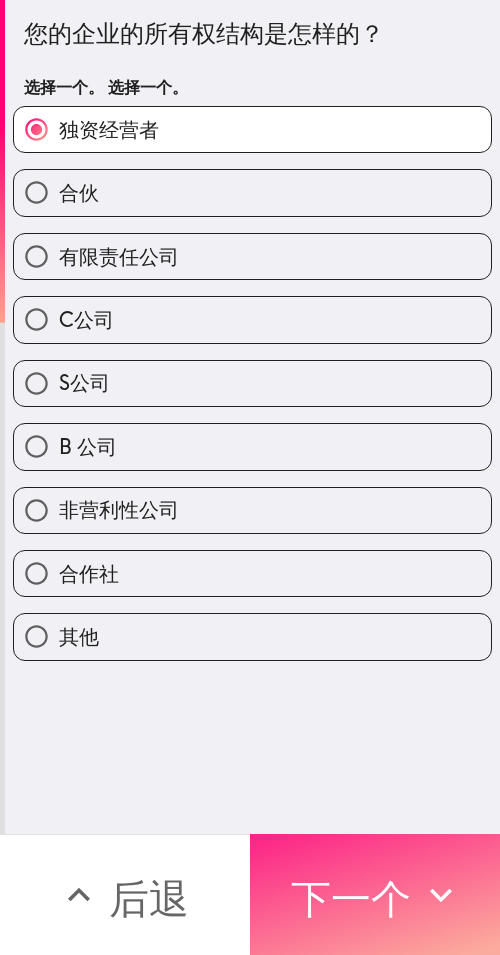 drag, startPoint x: 351, startPoint y: 896, endPoint x: 476, endPoint y: 905, distance: 125.32358 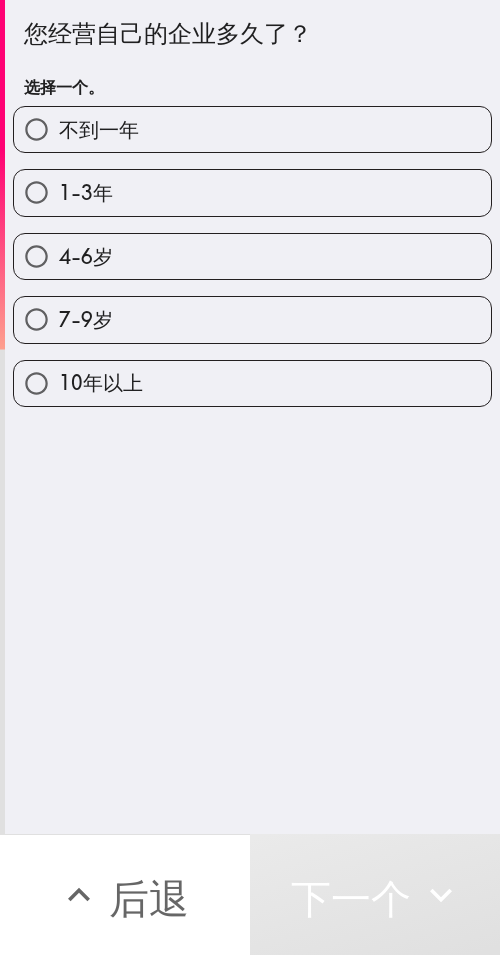 drag, startPoint x: 408, startPoint y: 257, endPoint x: 499, endPoint y: 275, distance: 92.76314 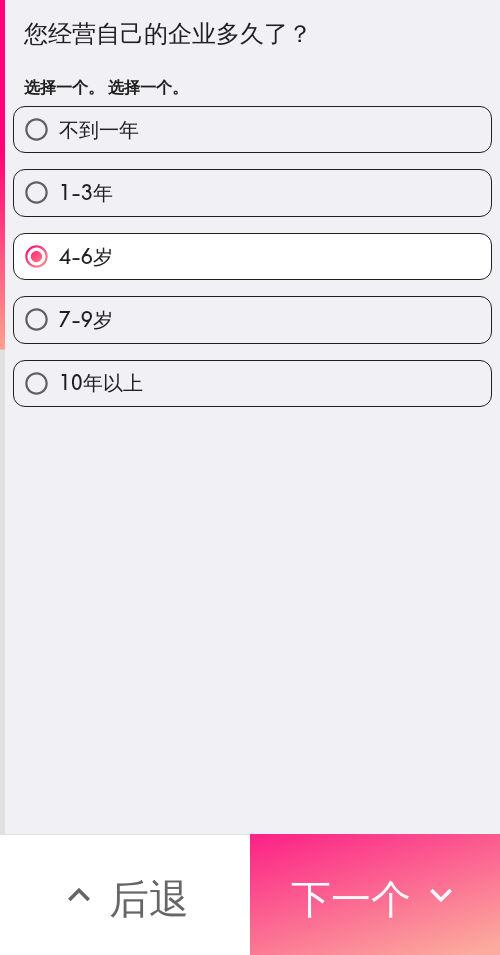 click on "下一个" at bounding box center [351, 898] 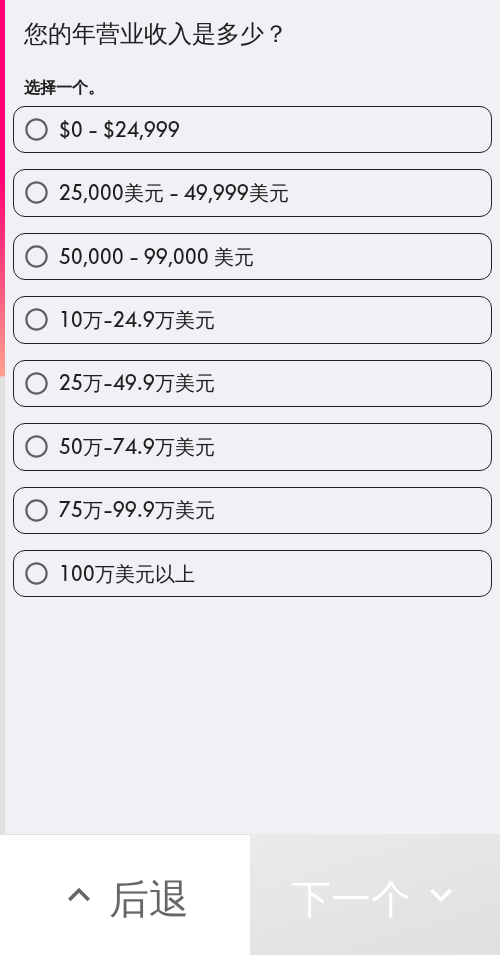 drag, startPoint x: 209, startPoint y: 421, endPoint x: 440, endPoint y: 443, distance: 232.04526 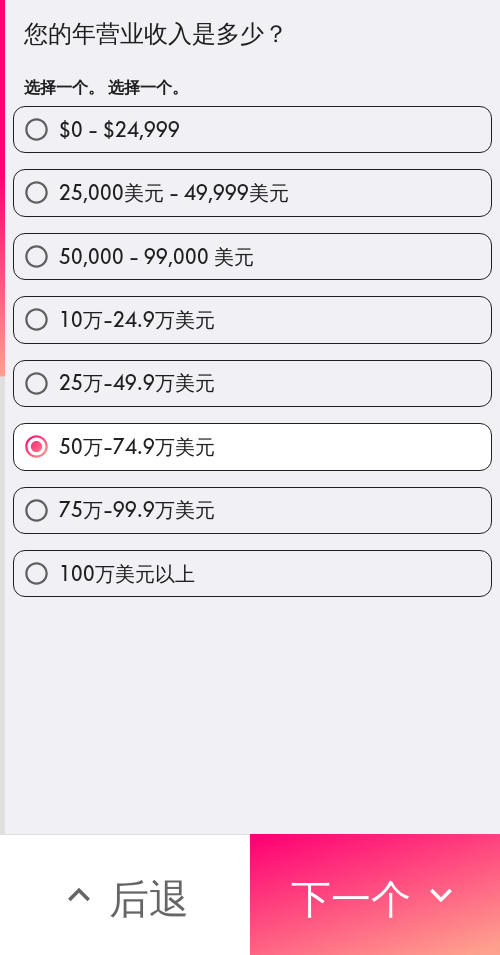 click on "25万-49.9万美元" at bounding box center (252, 383) 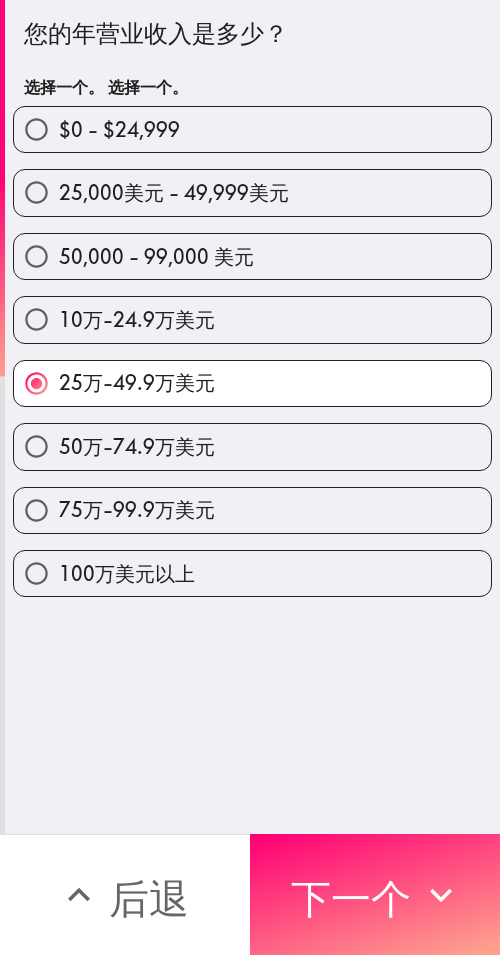click on "下一个" at bounding box center (351, 898) 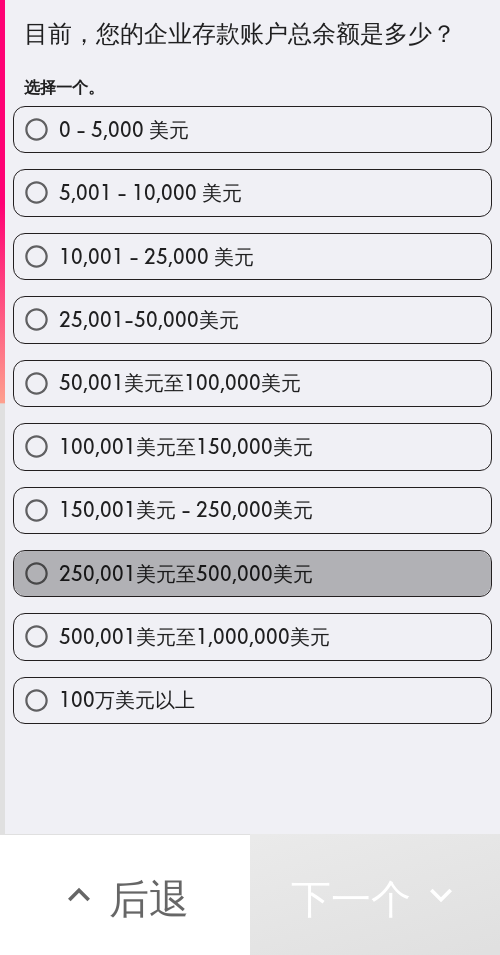 drag, startPoint x: 309, startPoint y: 562, endPoint x: 498, endPoint y: 583, distance: 190.16309 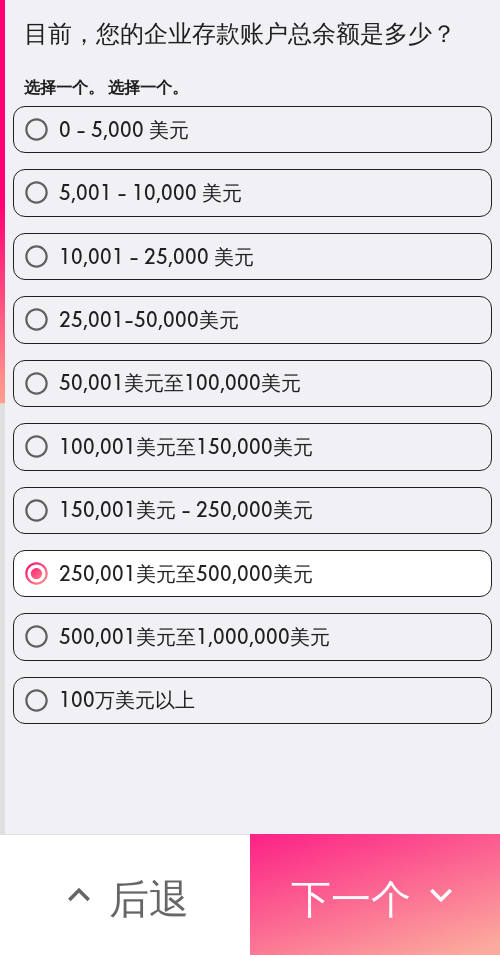 drag, startPoint x: 286, startPoint y: 892, endPoint x: 429, endPoint y: 896, distance: 143.05594 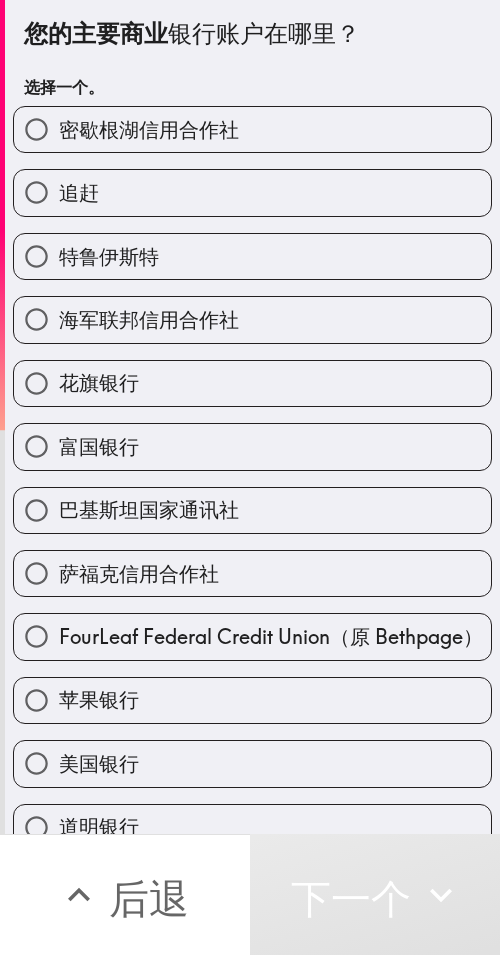 drag, startPoint x: 273, startPoint y: 191, endPoint x: 444, endPoint y: 262, distance: 185.15399 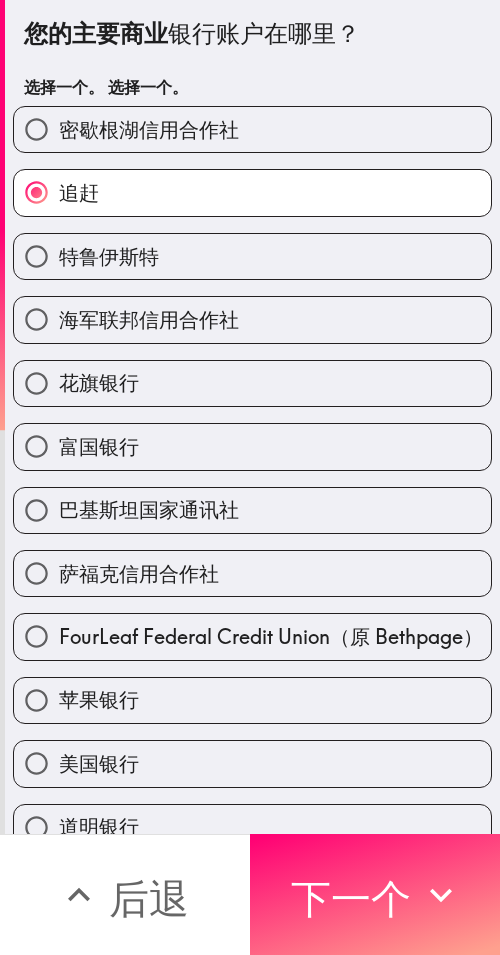 click on "追赶" at bounding box center [252, 192] 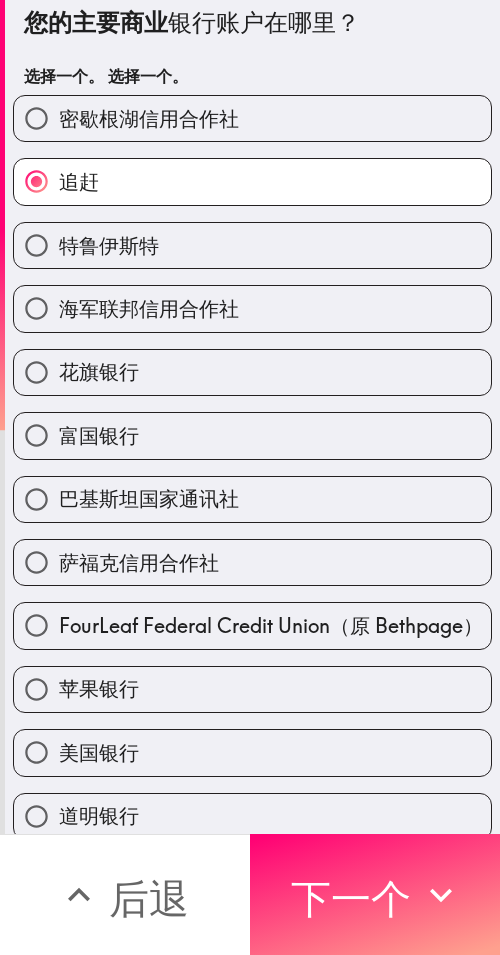 scroll, scrollTop: 0, scrollLeft: 0, axis: both 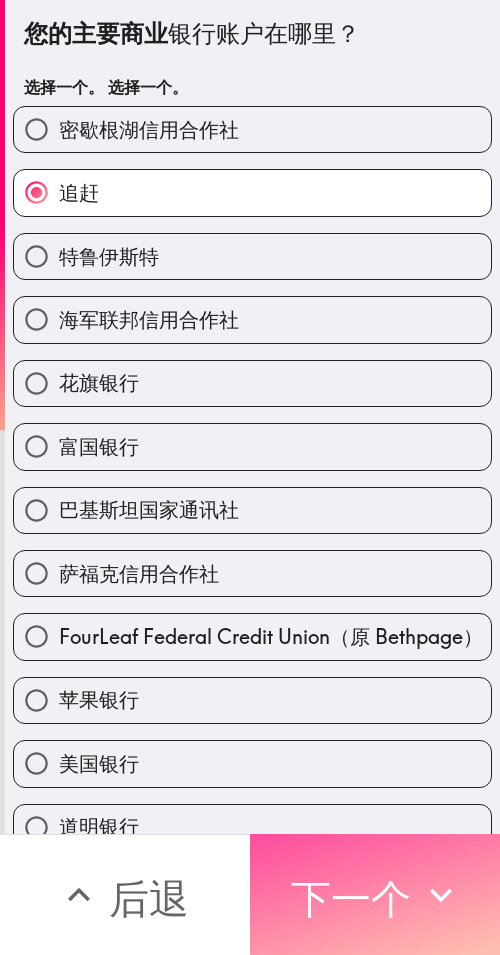 drag, startPoint x: 338, startPoint y: 893, endPoint x: 497, endPoint y: 902, distance: 159.25452 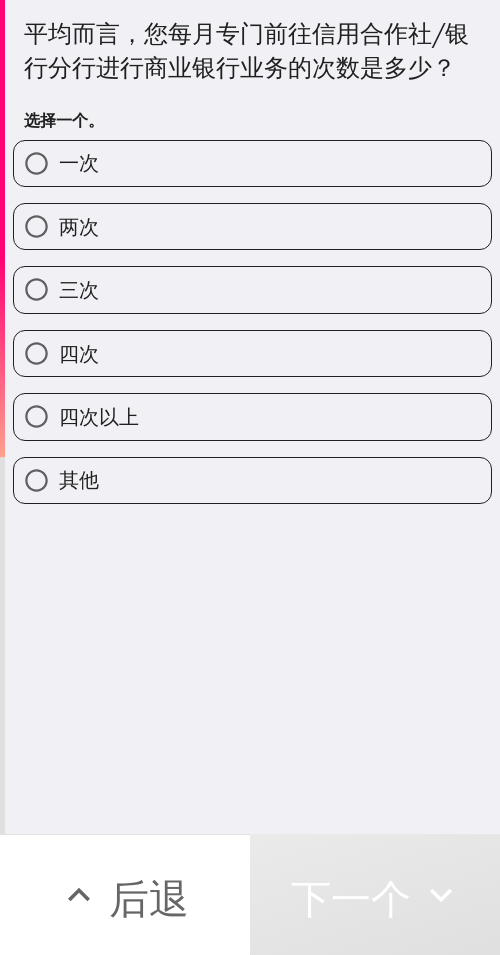 drag, startPoint x: 346, startPoint y: 395, endPoint x: 498, endPoint y: 392, distance: 152.0296 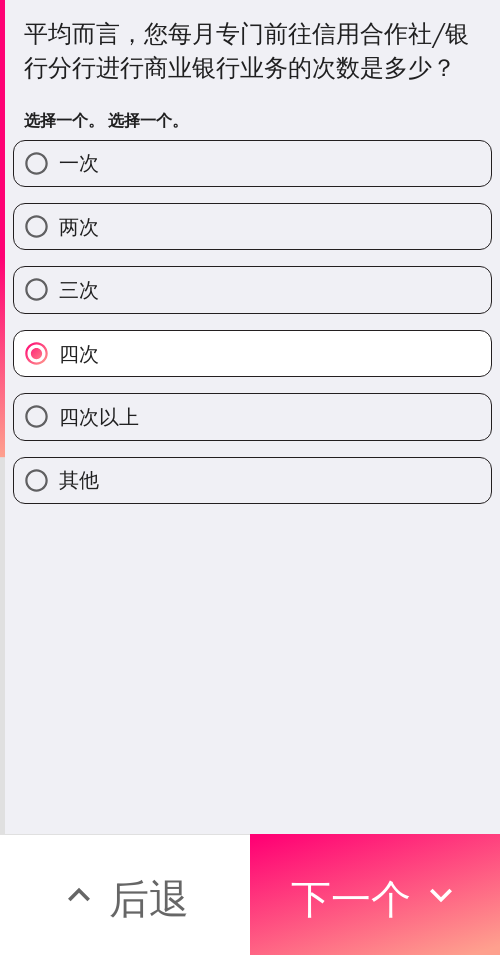 drag, startPoint x: 378, startPoint y: 900, endPoint x: 498, endPoint y: 906, distance: 120.14991 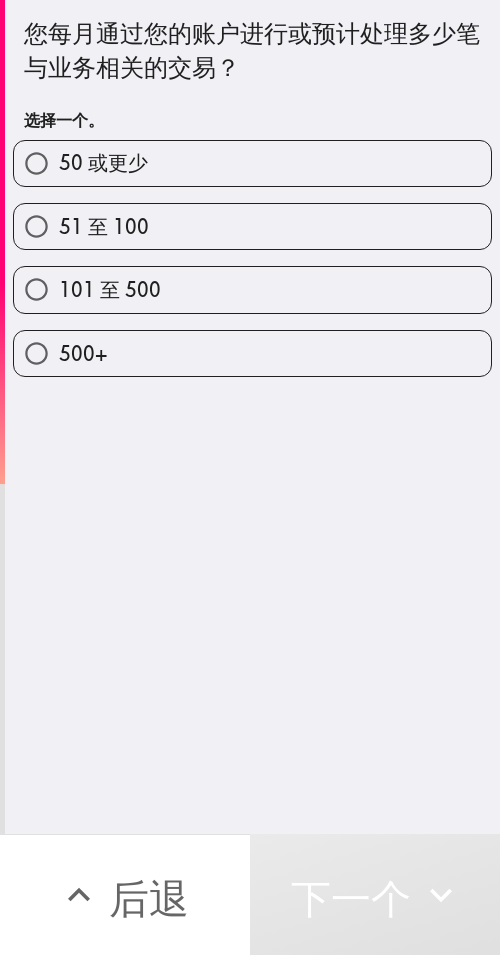 click on "101 至 500" at bounding box center (252, 289) 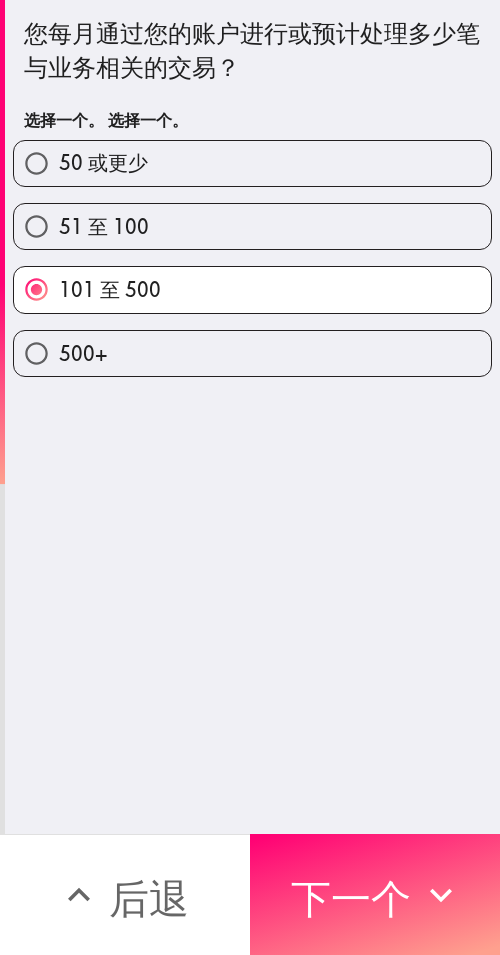 drag, startPoint x: 375, startPoint y: 884, endPoint x: 499, endPoint y: 884, distance: 124 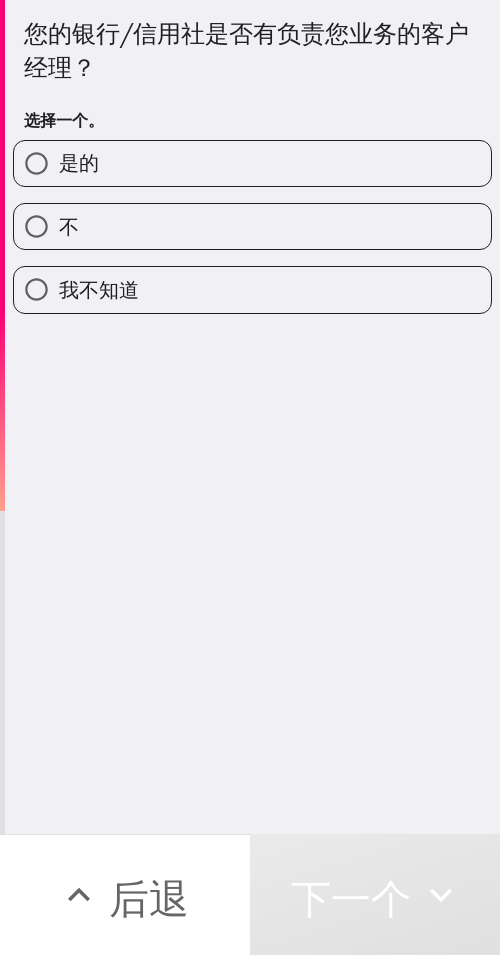 drag, startPoint x: 249, startPoint y: 168, endPoint x: 371, endPoint y: 175, distance: 122.20065 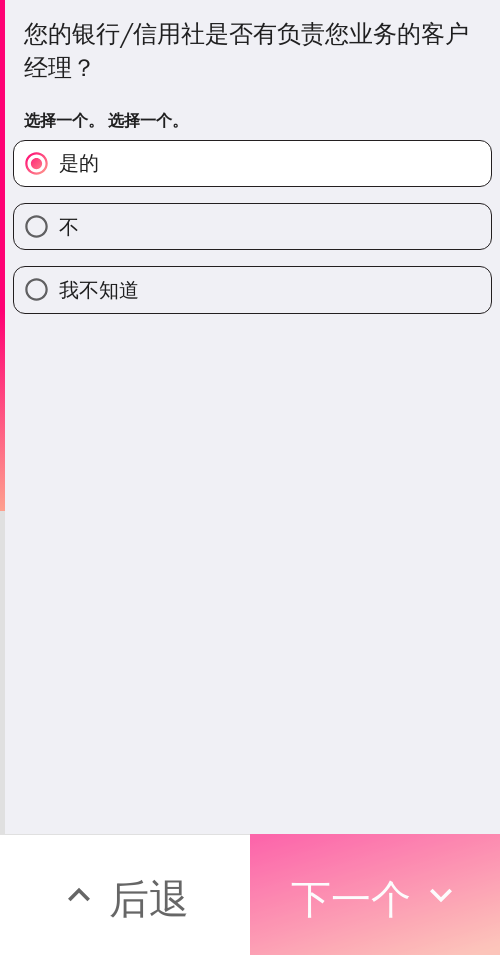 drag, startPoint x: 356, startPoint y: 892, endPoint x: 380, endPoint y: 892, distance: 24 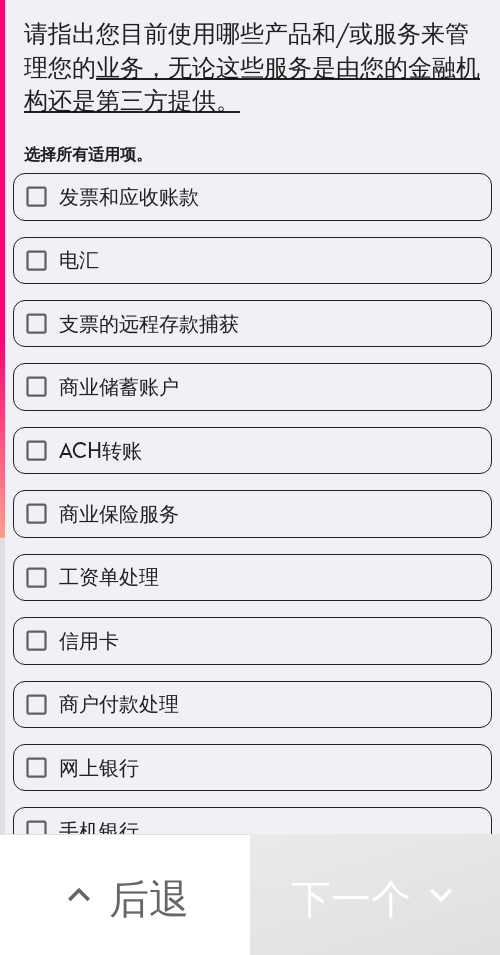 drag, startPoint x: 256, startPoint y: 639, endPoint x: 273, endPoint y: 563, distance: 77.87811 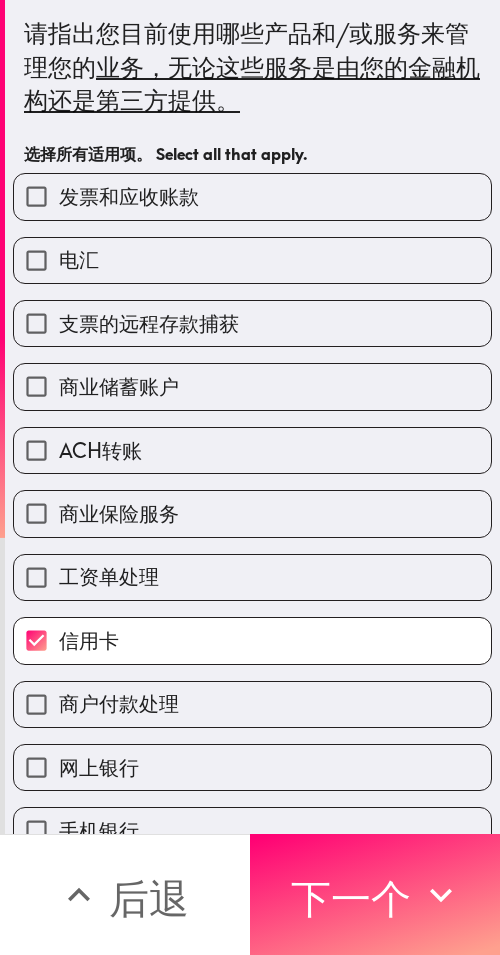 click on "ACH转账" at bounding box center (252, 450) 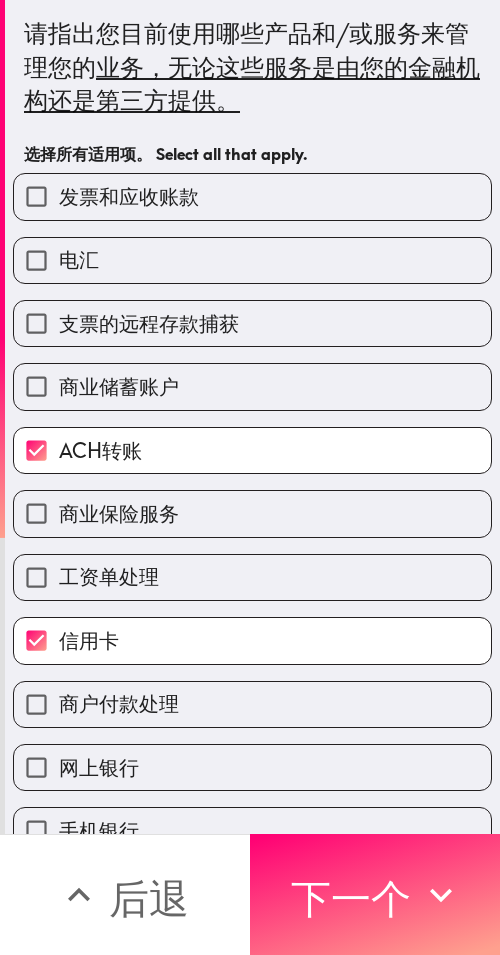 drag, startPoint x: 253, startPoint y: 359, endPoint x: 221, endPoint y: 295, distance: 71.55418 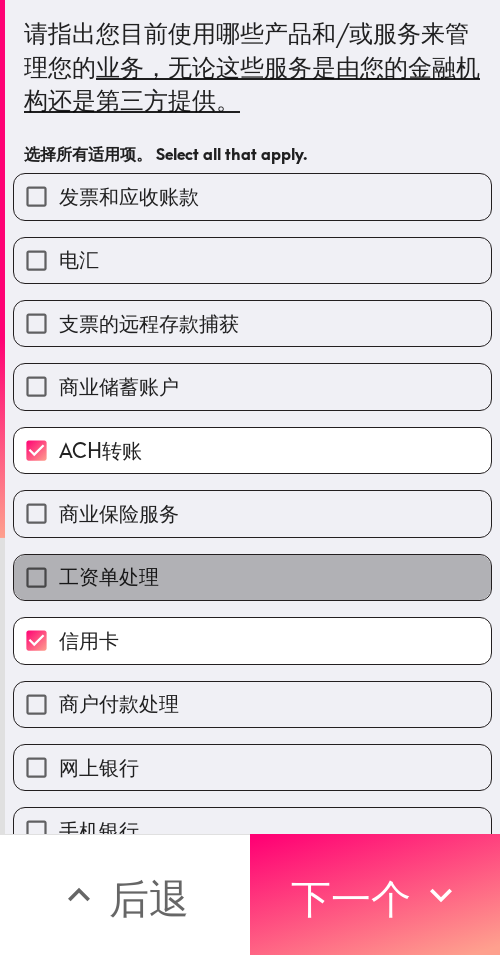 click on "工资单处理" at bounding box center (252, 577) 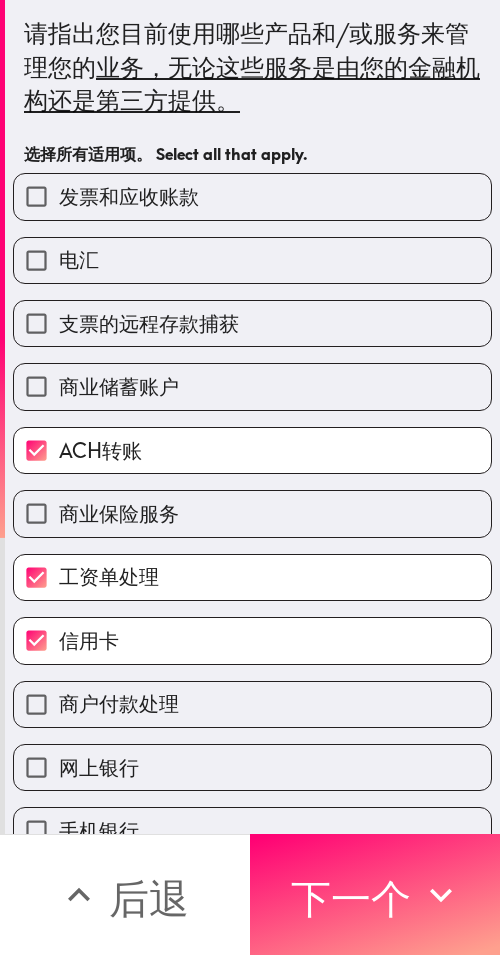click on "支票的远程存款捕获" at bounding box center [252, 323] 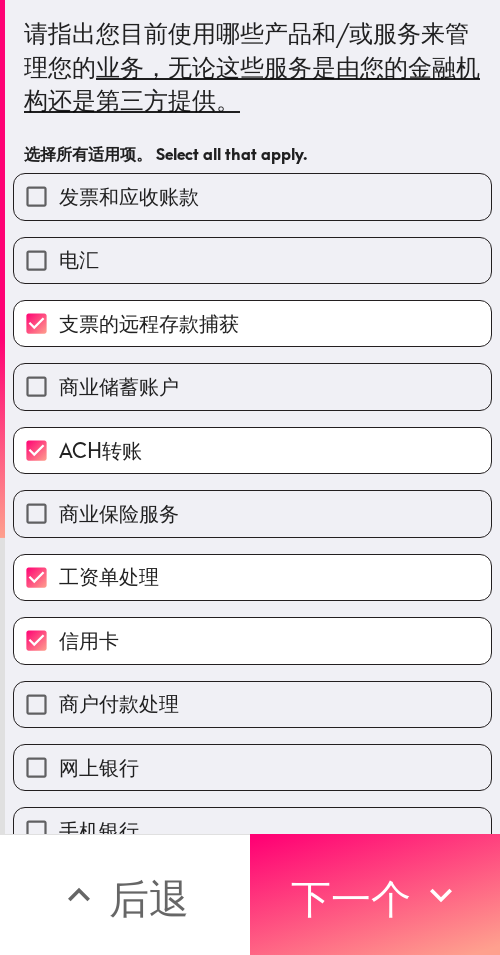 click on "发票和应收账款 电汇 支票的远程存款捕获 商业储蓄账户 ACH转账 商业保险服务 工资单处理 信用卡 商户付款处理 网上银行 手机银行 ATM 或借记卡 细胞 个人和企业账户的在线访问 商业支票账户 应付账款" at bounding box center (244, 664) 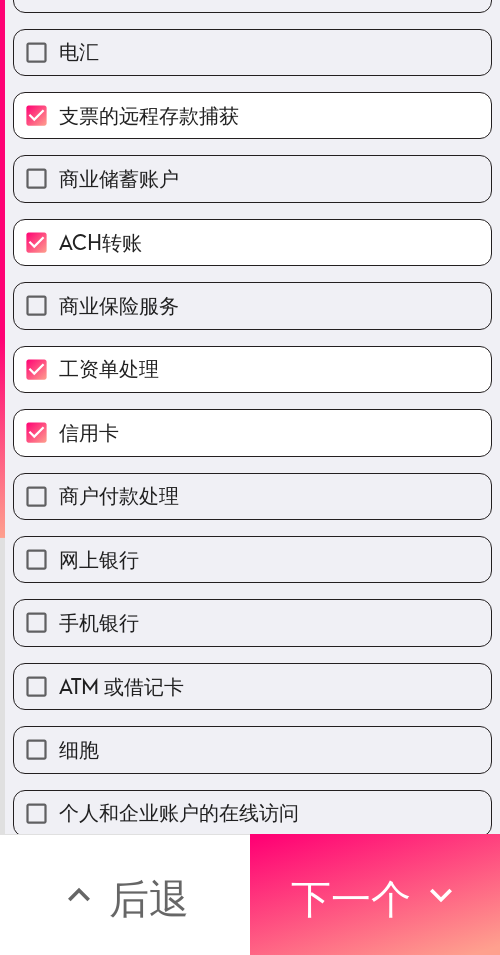 scroll, scrollTop: 353, scrollLeft: 0, axis: vertical 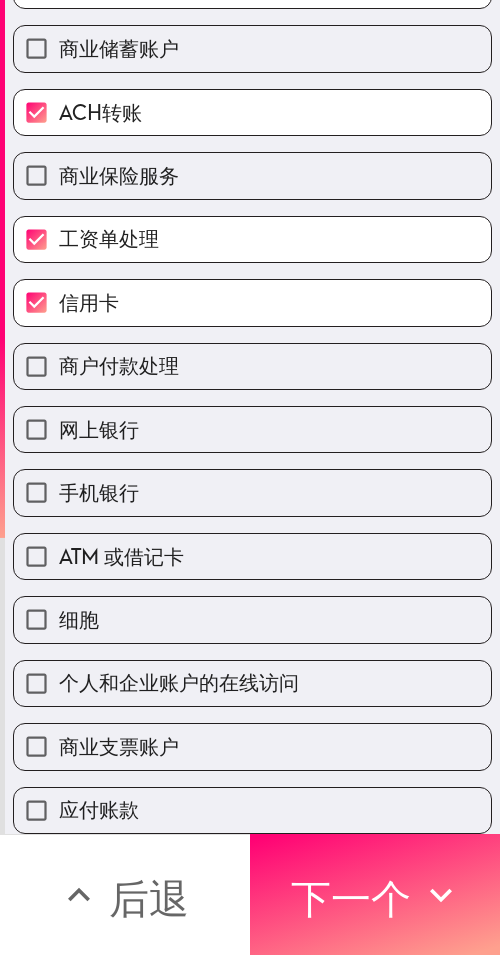 click on "细胞" at bounding box center [244, 611] 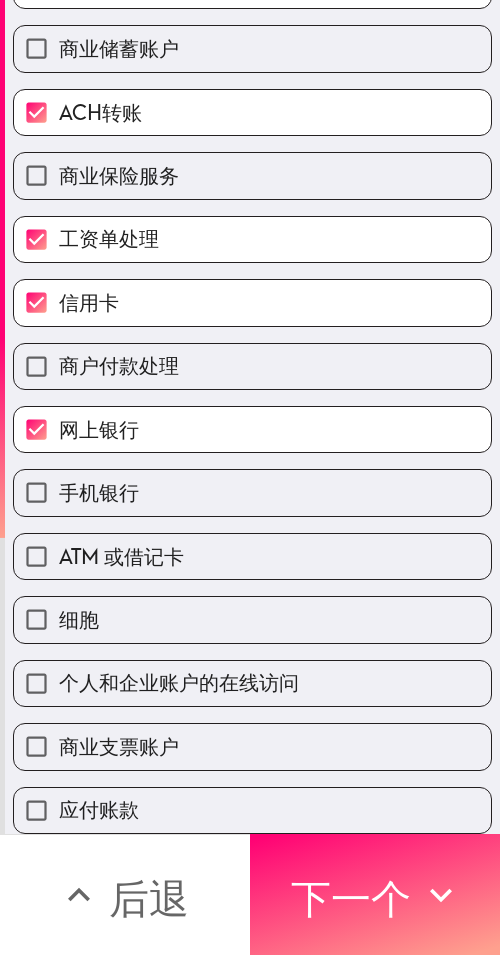 click on "手机银行" at bounding box center (252, 492) 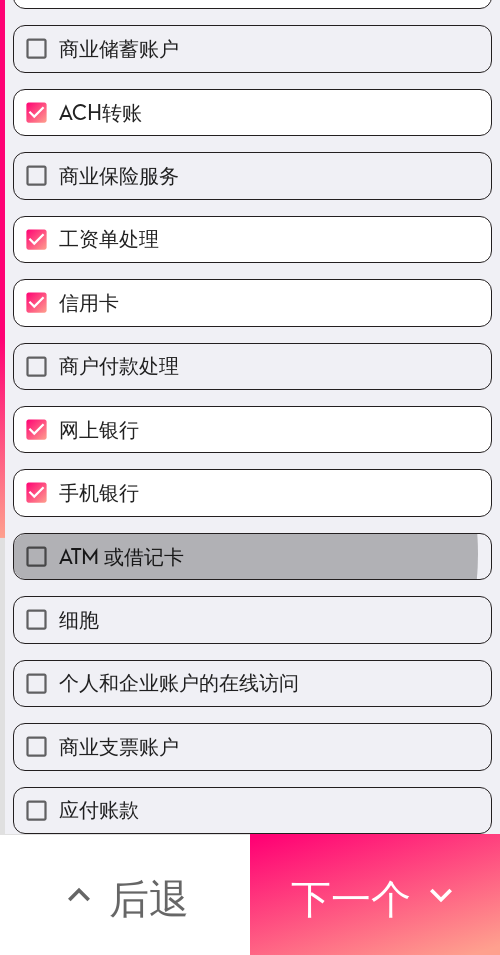 click on "ATM 或借记卡" at bounding box center (252, 556) 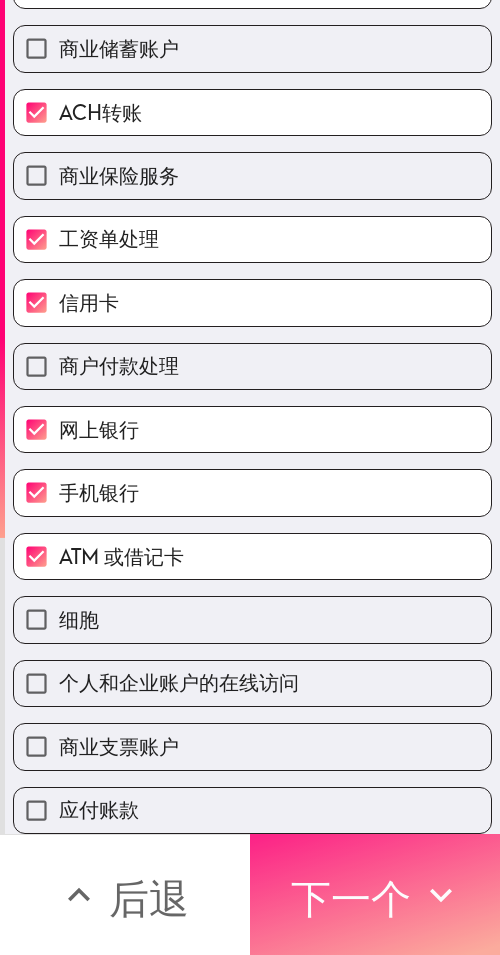 click on "下一个" at bounding box center [351, 898] 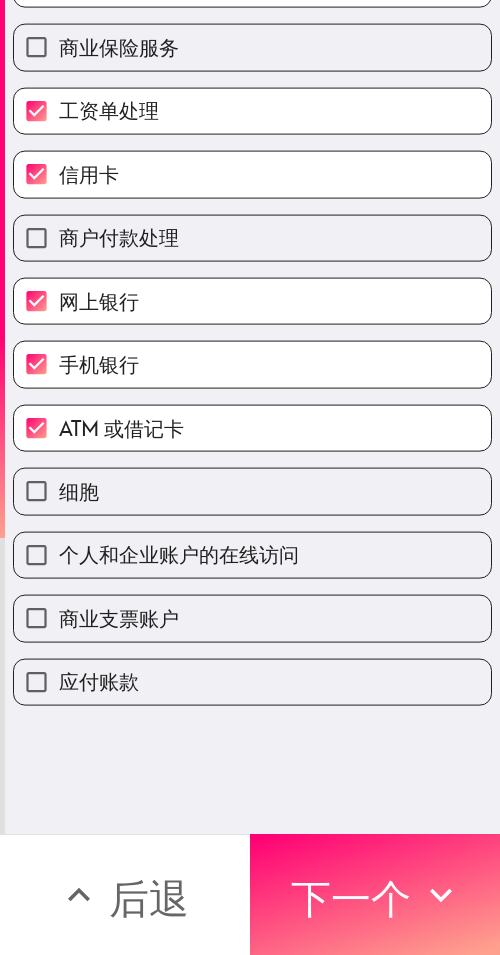 scroll, scrollTop: 105, scrollLeft: 0, axis: vertical 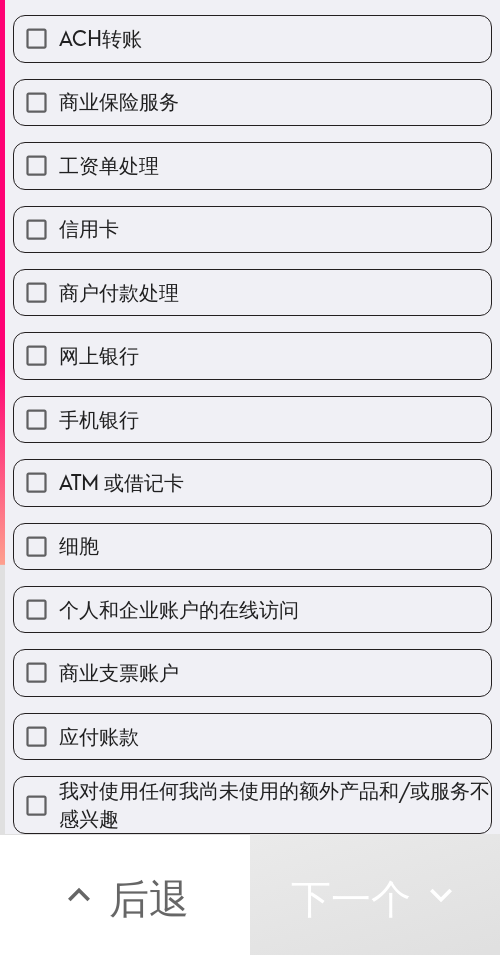 drag, startPoint x: 148, startPoint y: 778, endPoint x: 198, endPoint y: 779, distance: 50.01 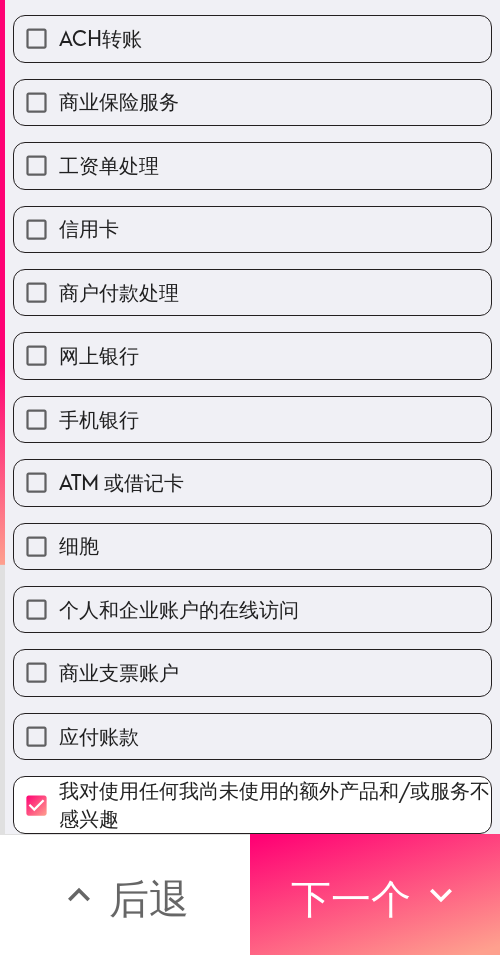 click on "细胞" at bounding box center (252, 546) 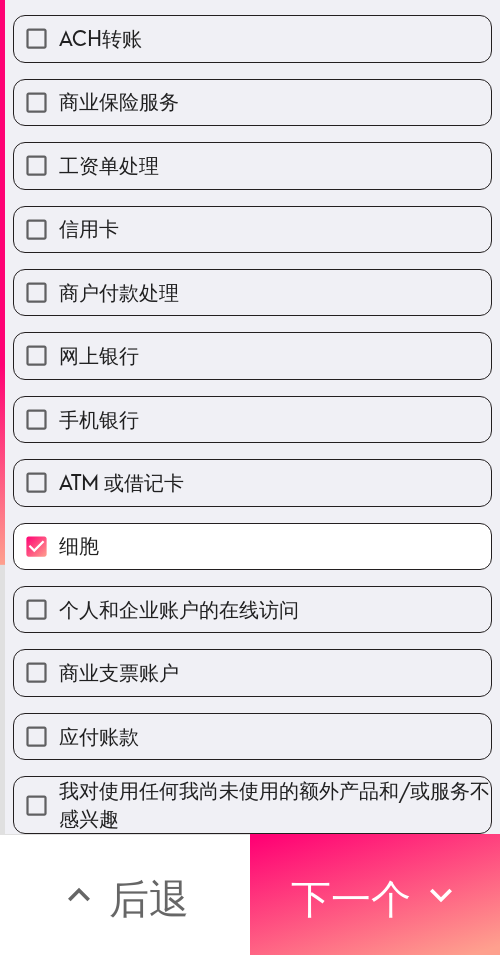 drag, startPoint x: 402, startPoint y: 870, endPoint x: 497, endPoint y: 884, distance: 96.02604 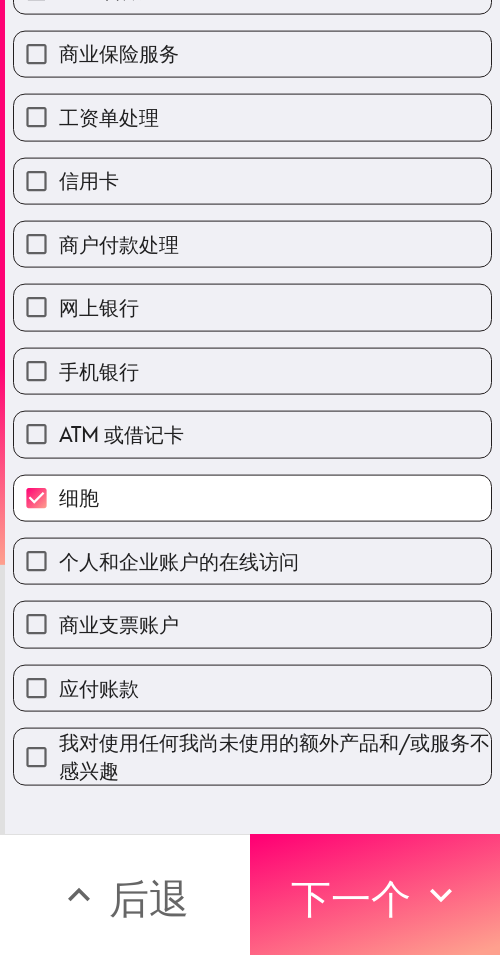 scroll, scrollTop: 0, scrollLeft: 0, axis: both 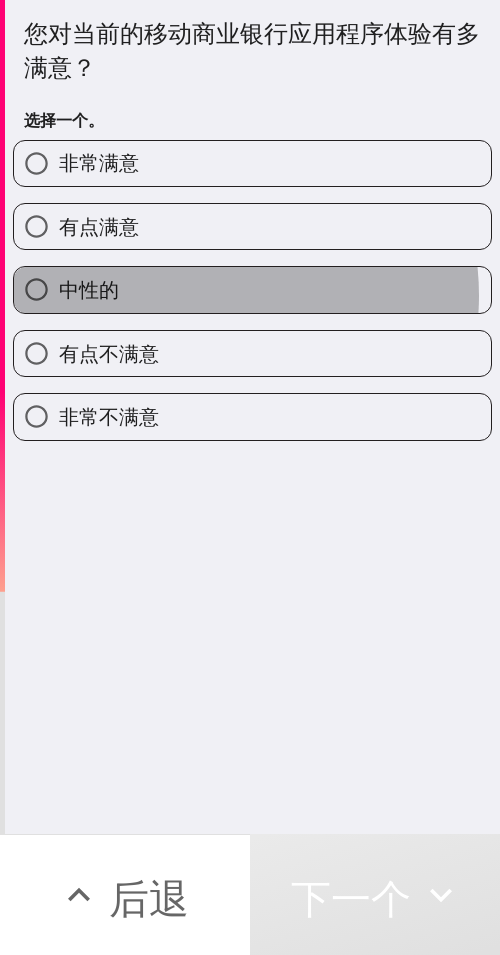 drag, startPoint x: 197, startPoint y: 295, endPoint x: 499, endPoint y: 270, distance: 303.033 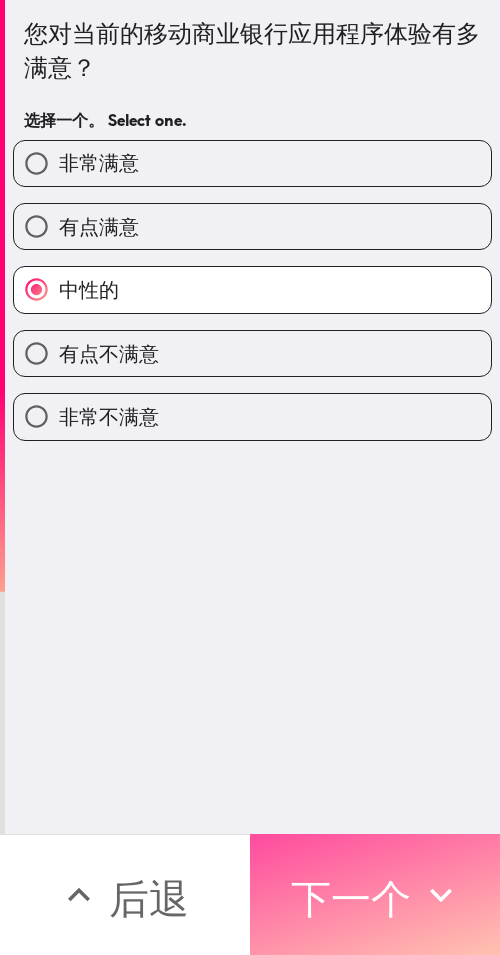drag, startPoint x: 251, startPoint y: 877, endPoint x: 499, endPoint y: 889, distance: 248.29015 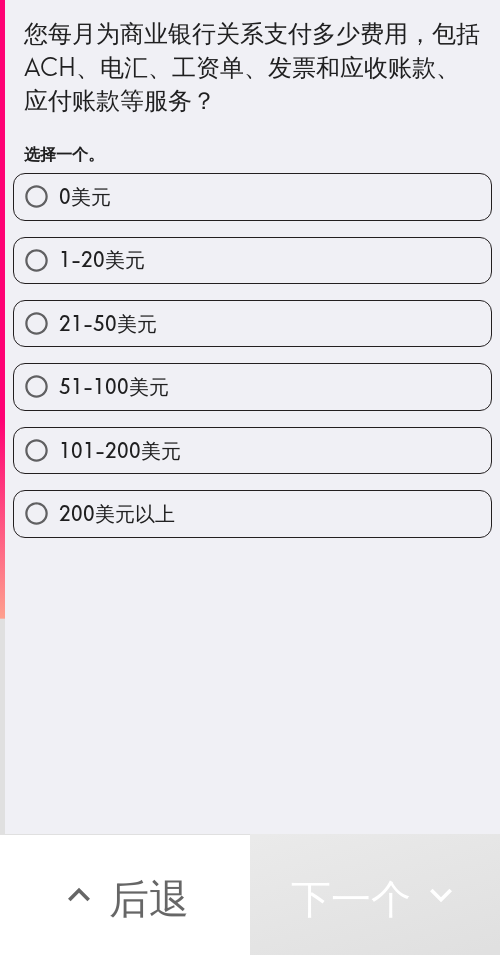 drag, startPoint x: 228, startPoint y: 232, endPoint x: 394, endPoint y: 272, distance: 170.75128 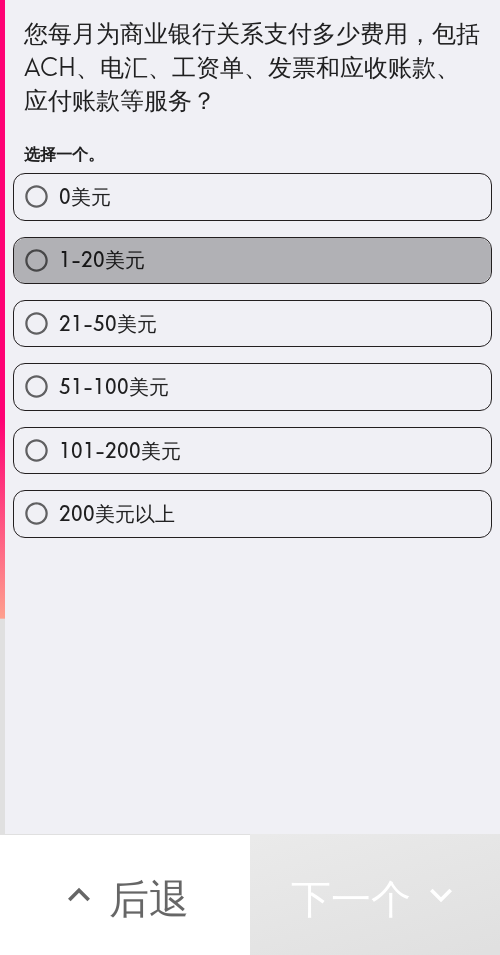 drag, startPoint x: 327, startPoint y: 279, endPoint x: 498, endPoint y: 281, distance: 171.01169 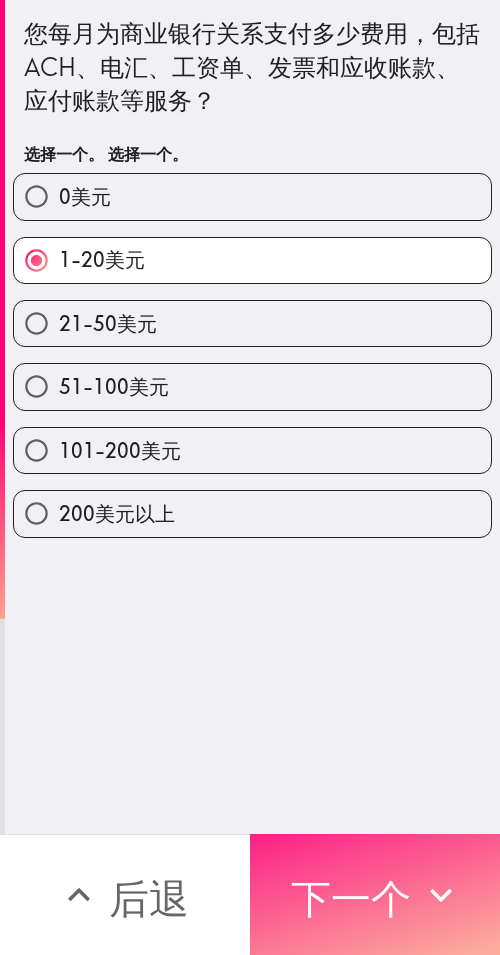 click on "下一个" at bounding box center (351, 898) 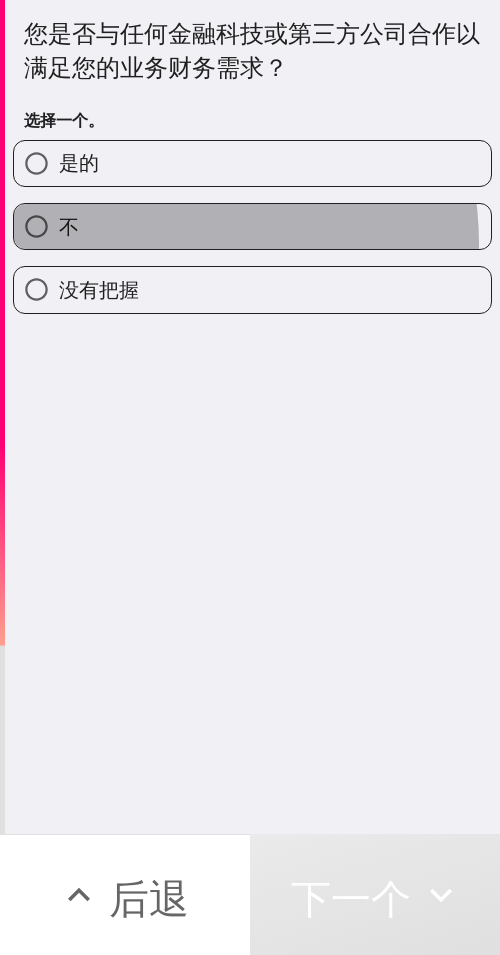 drag, startPoint x: 136, startPoint y: 244, endPoint x: 499, endPoint y: 231, distance: 363.2327 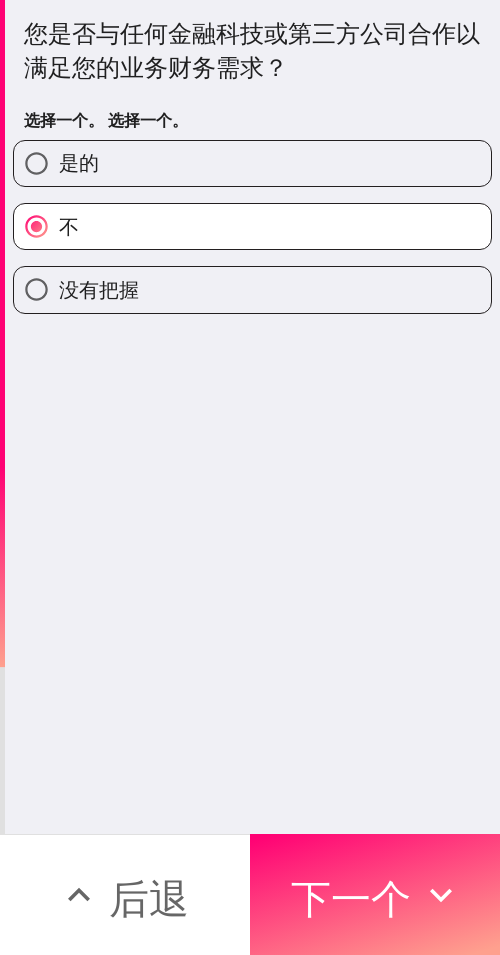 drag, startPoint x: 410, startPoint y: 904, endPoint x: 498, endPoint y: 909, distance: 88.14193 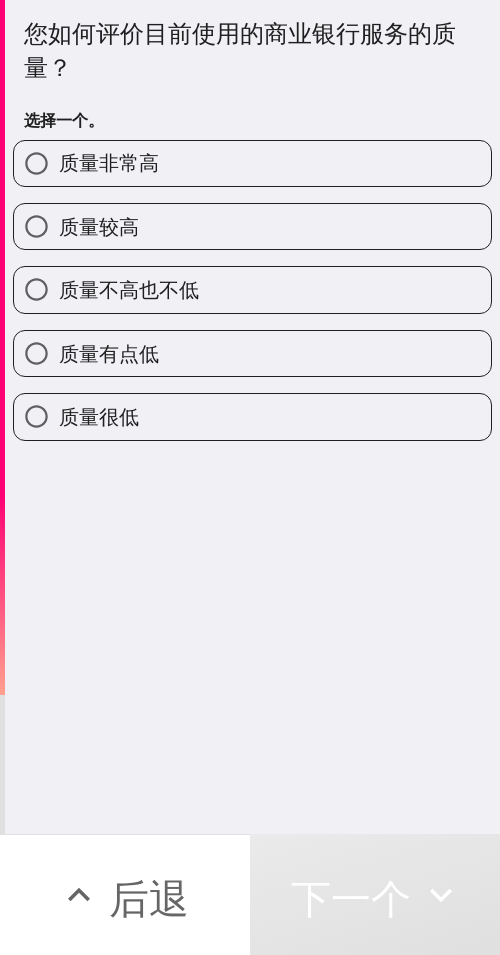 drag, startPoint x: 149, startPoint y: 279, endPoint x: 496, endPoint y: 271, distance: 347.0922 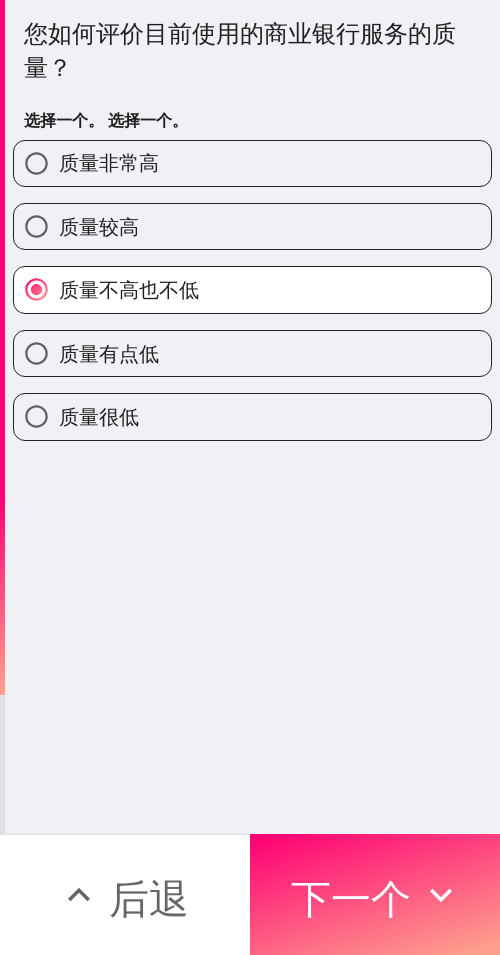 drag, startPoint x: 471, startPoint y: 883, endPoint x: 499, endPoint y: 896, distance: 30.870699 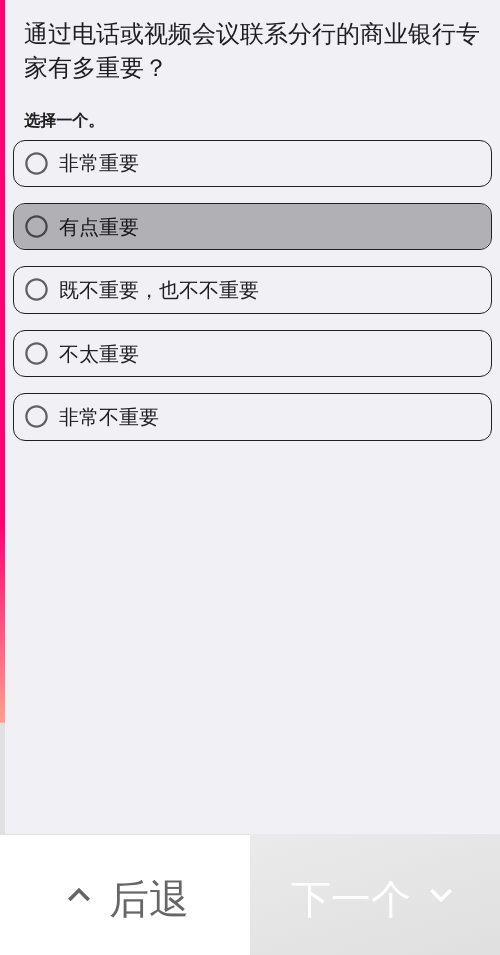 drag, startPoint x: 270, startPoint y: 213, endPoint x: 429, endPoint y: 259, distance: 165.52039 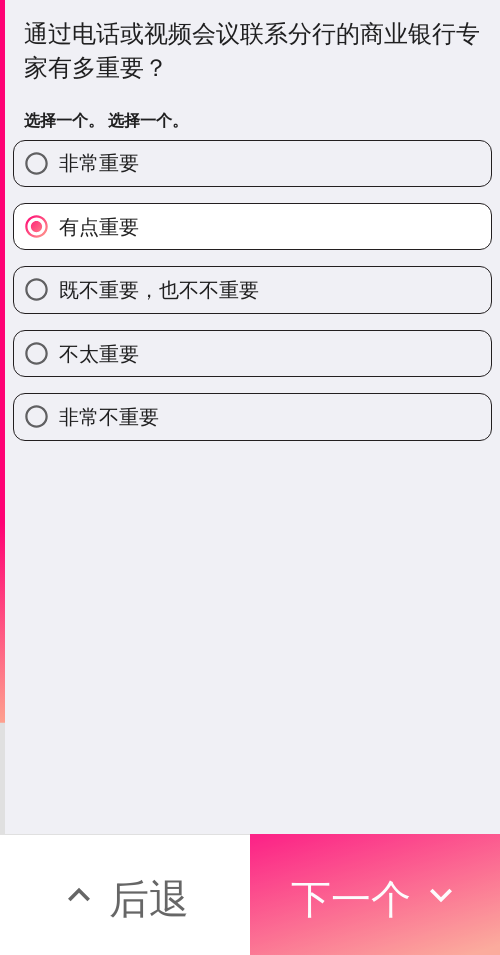 drag, startPoint x: 248, startPoint y: 877, endPoint x: 386, endPoint y: 874, distance: 138.03261 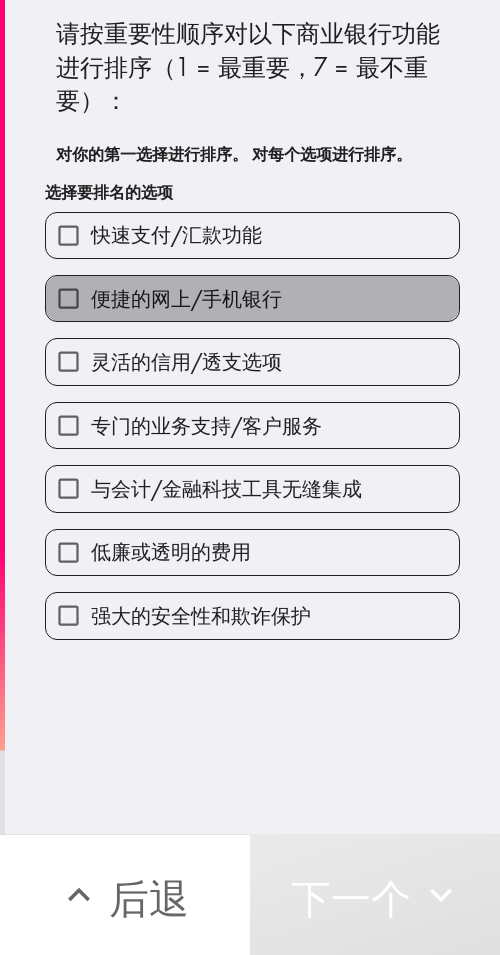 click on "便捷的网上/手机银行" at bounding box center (186, 298) 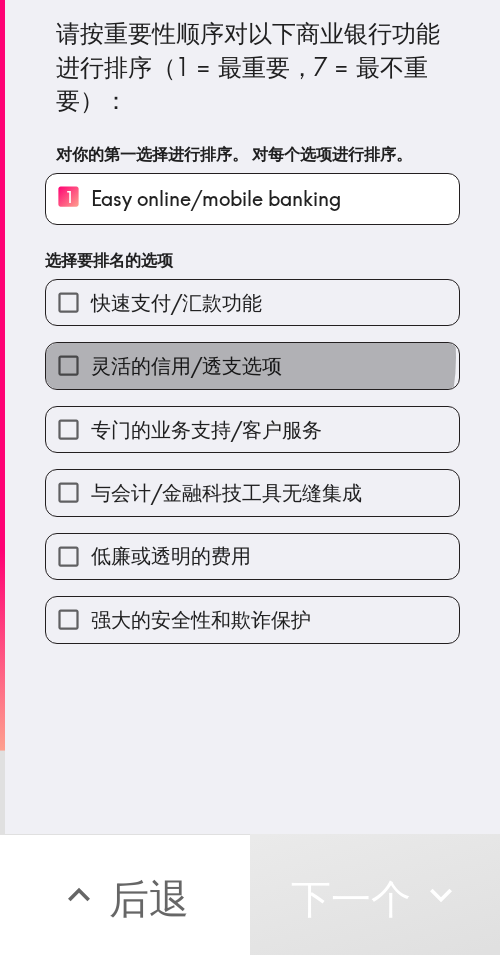 click on "灵活的信用/透支选项" at bounding box center [186, 365] 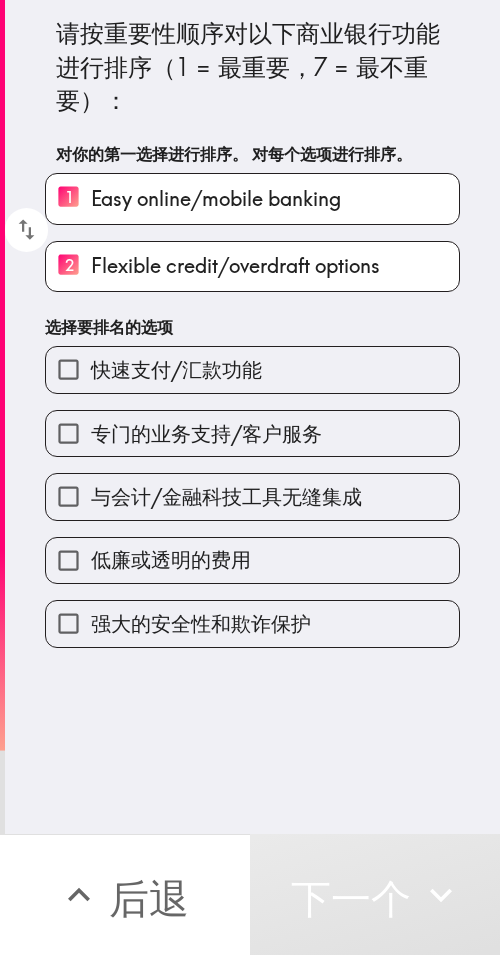 click on "专门的业务支持/客户服务" at bounding box center [206, 434] 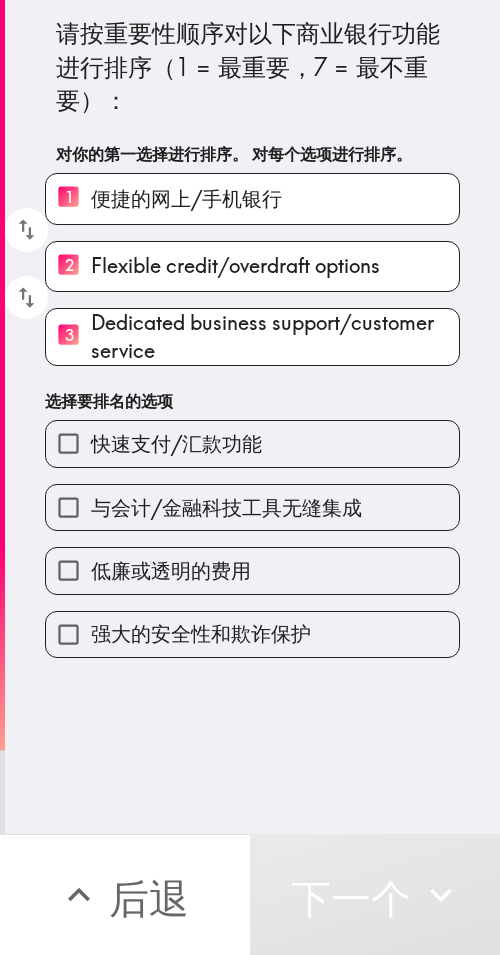 click on "与会计/金融科技工具无缝集成" at bounding box center [226, 507] 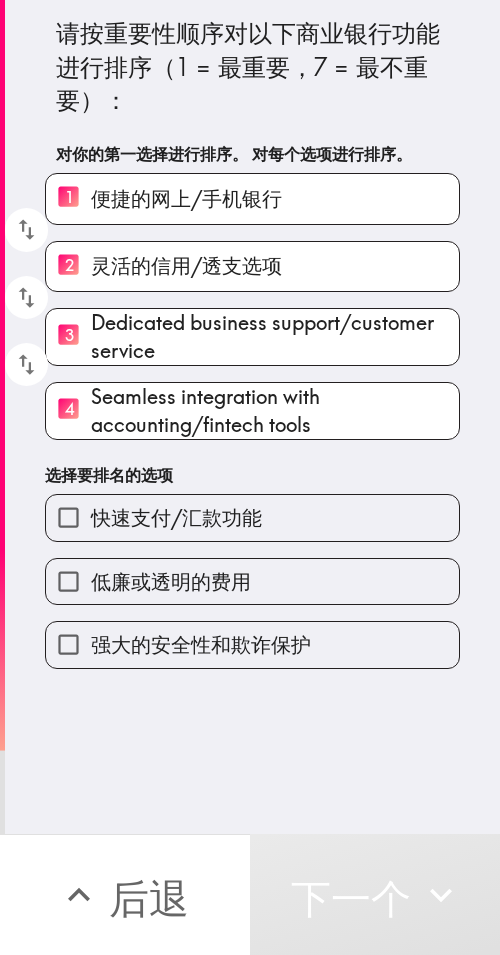 drag, startPoint x: 228, startPoint y: 560, endPoint x: 229, endPoint y: 606, distance: 46.010868 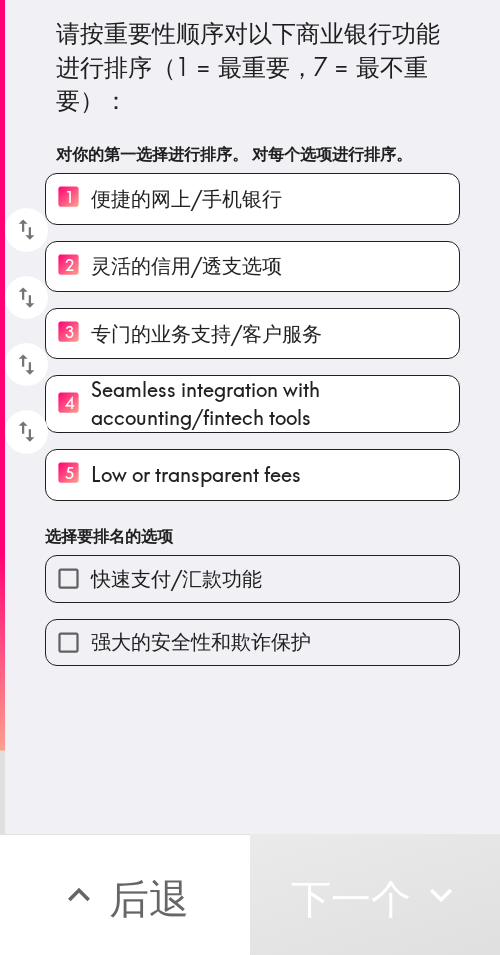 drag, startPoint x: 229, startPoint y: 606, endPoint x: 230, endPoint y: 629, distance: 23.021729 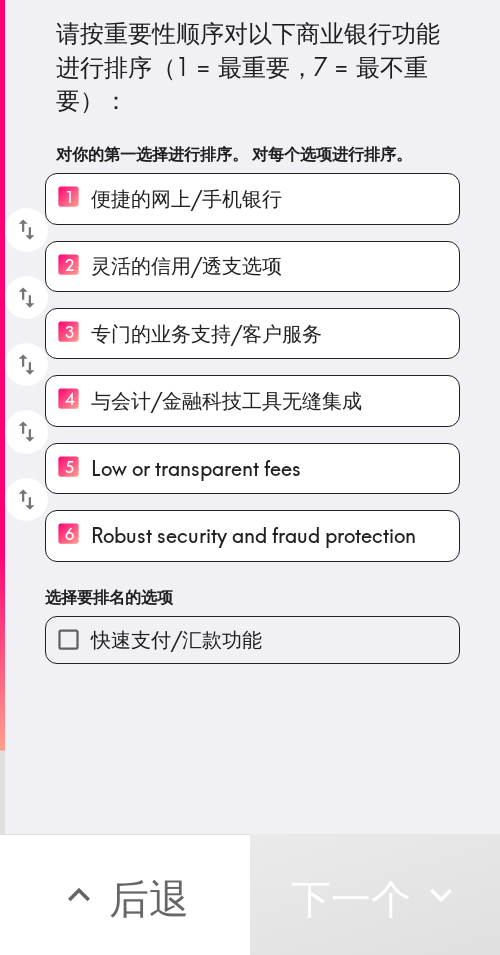 click on "快速支付/汇款功能" at bounding box center [176, 639] 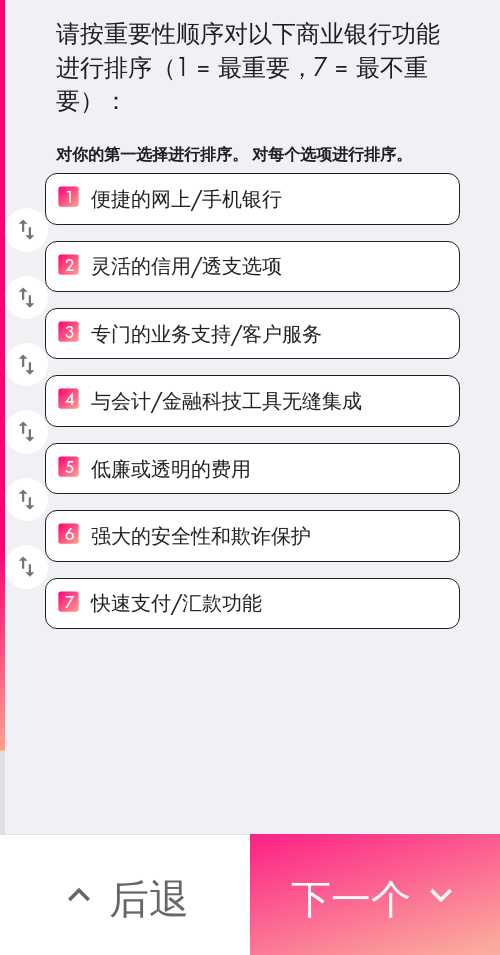 drag, startPoint x: 324, startPoint y: 857, endPoint x: 368, endPoint y: 863, distance: 44.407207 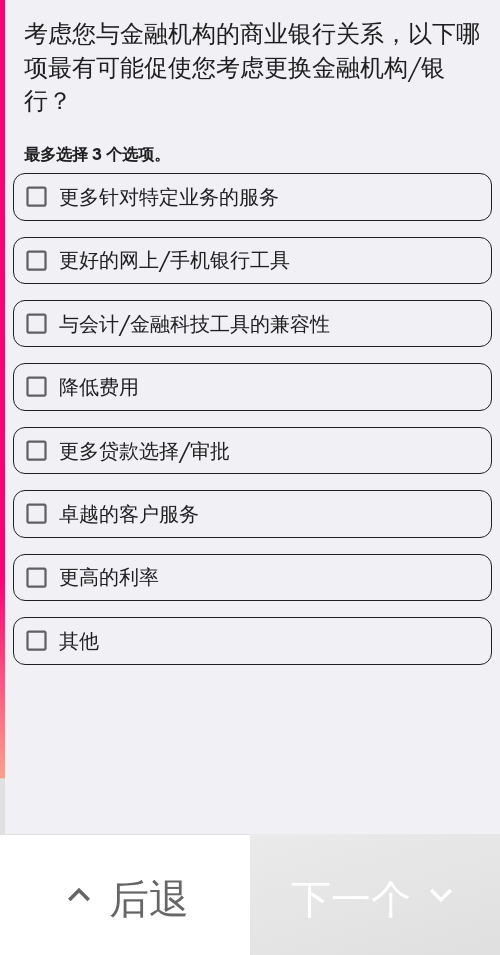 click on "降低费用" at bounding box center (252, 386) 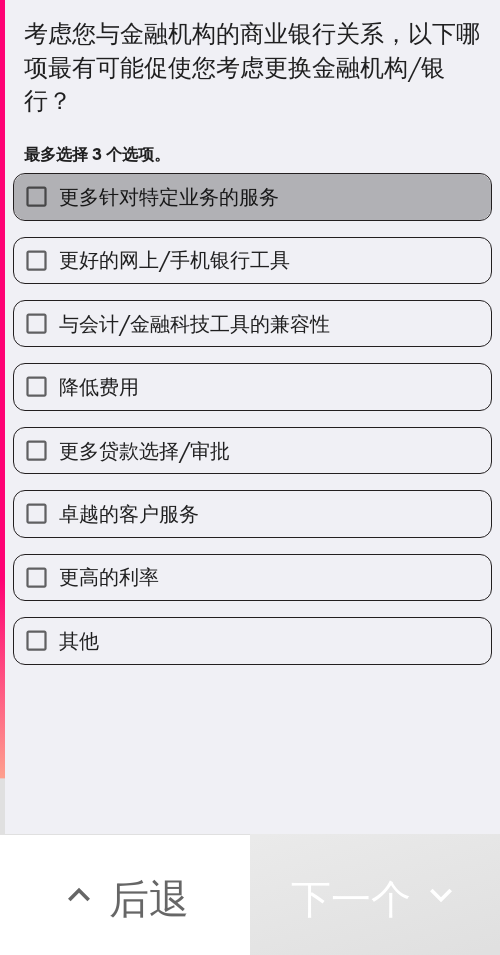 click on "更多针对特定业务的服务" at bounding box center (252, 196) 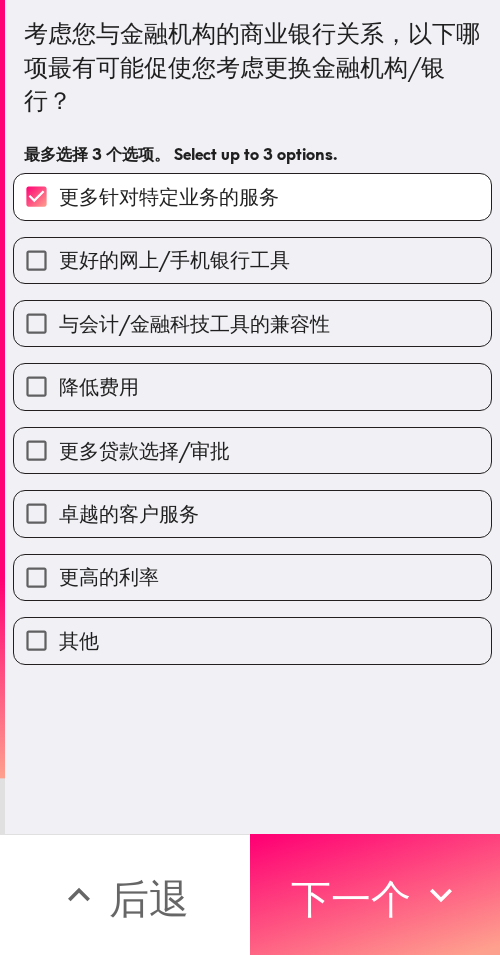 click on "更多贷款选择/审批" at bounding box center (252, 450) 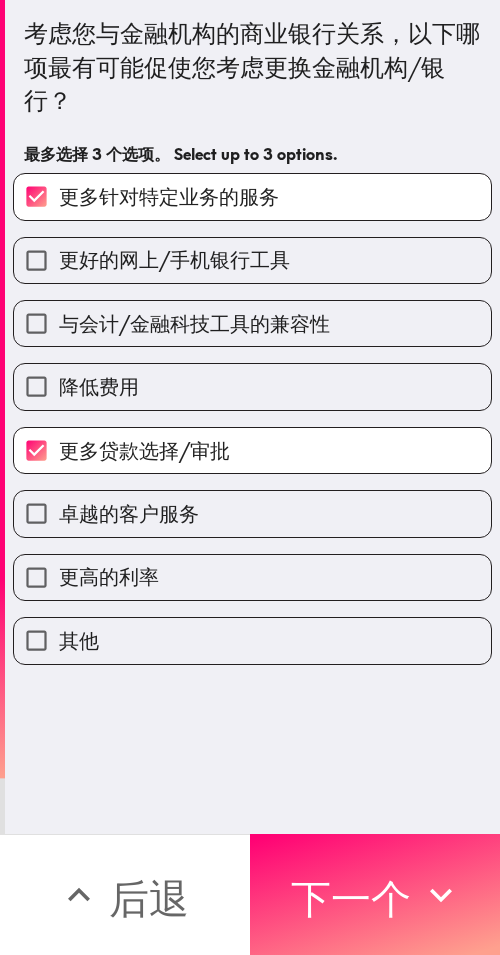 click on "卓越的客户服务" at bounding box center [252, 513] 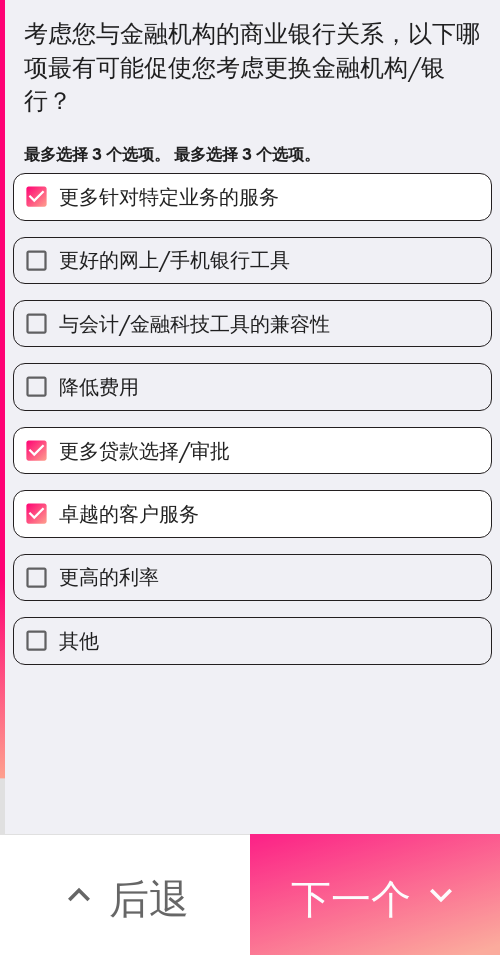 click on "下一个" at bounding box center (375, 894) 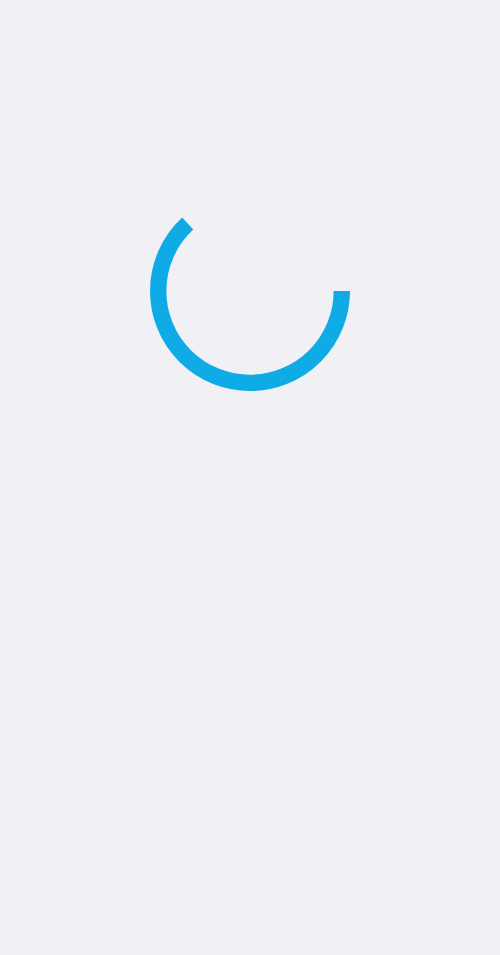 scroll, scrollTop: 0, scrollLeft: 0, axis: both 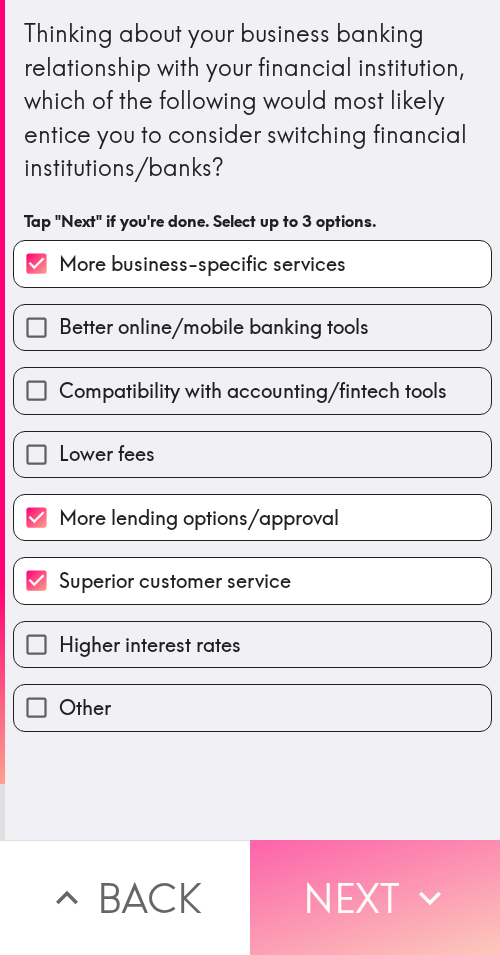 click on "Next" at bounding box center [375, 897] 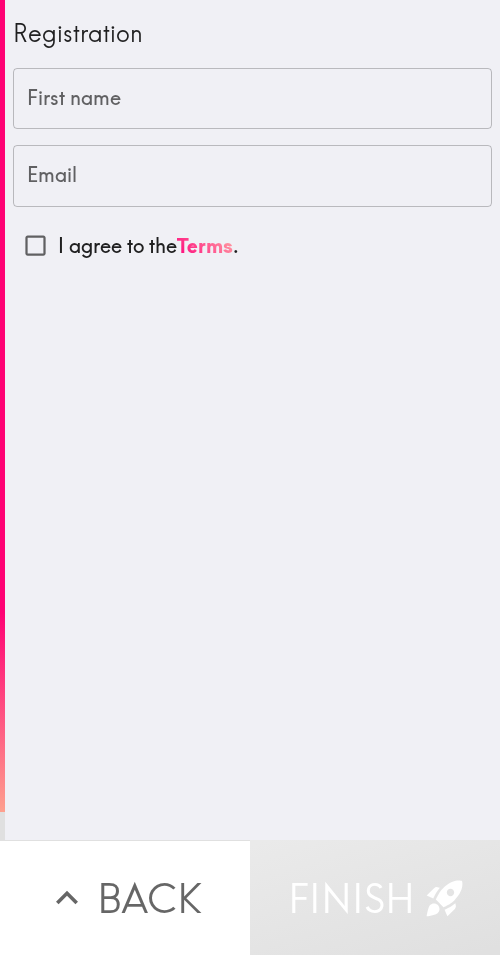 click on "First name" at bounding box center (252, 99) 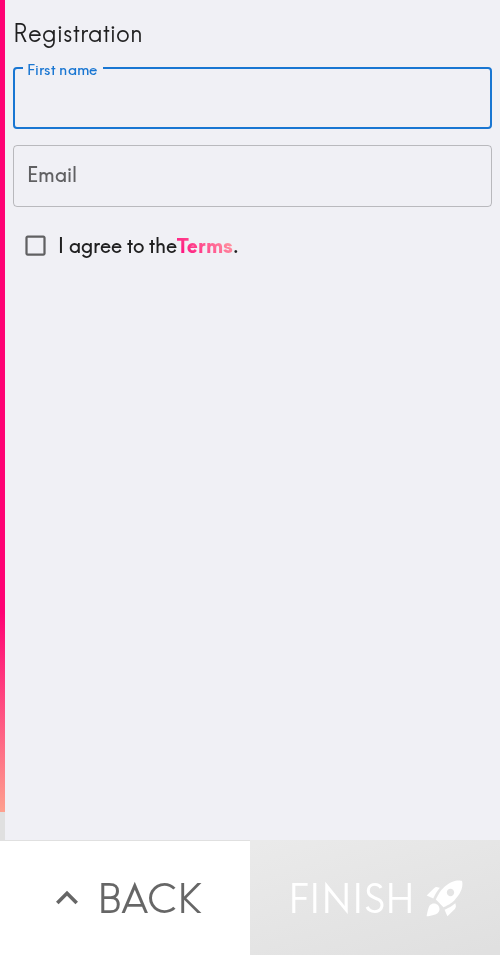 paste on "Brian" 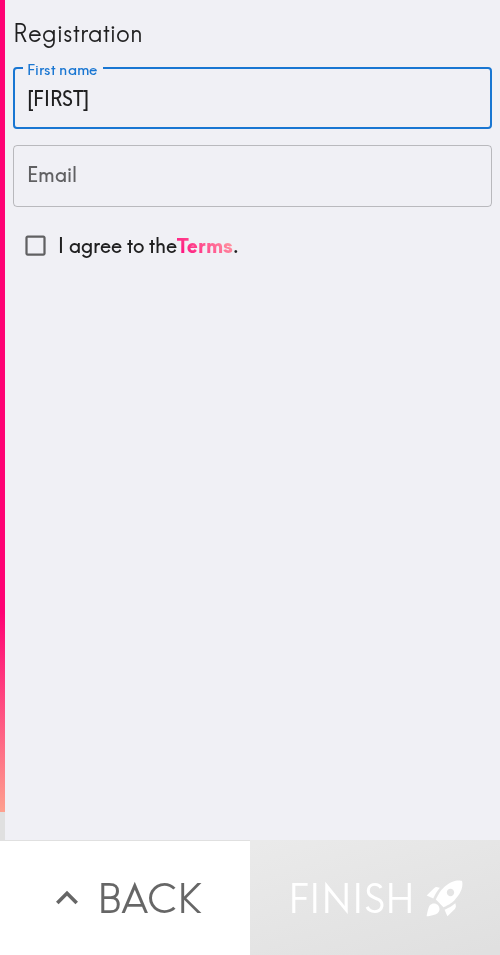 type on "Brian" 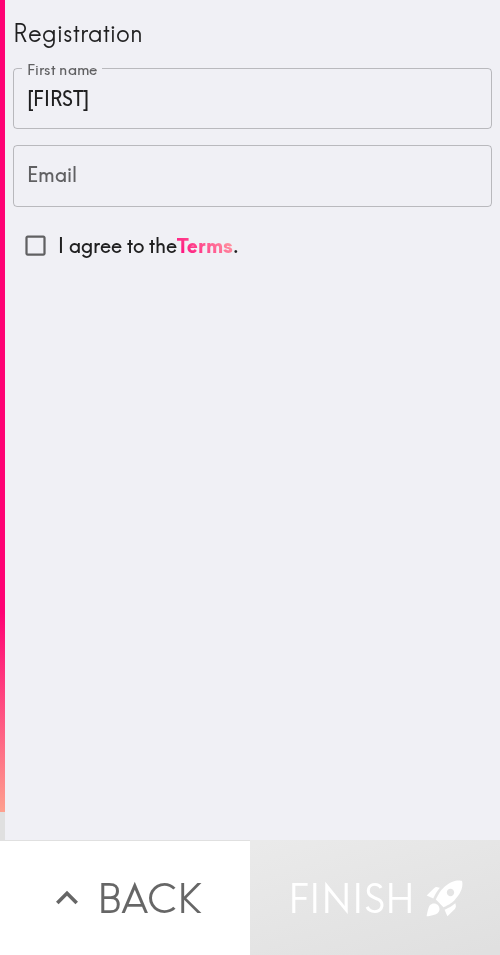click on "Email" at bounding box center [252, 176] 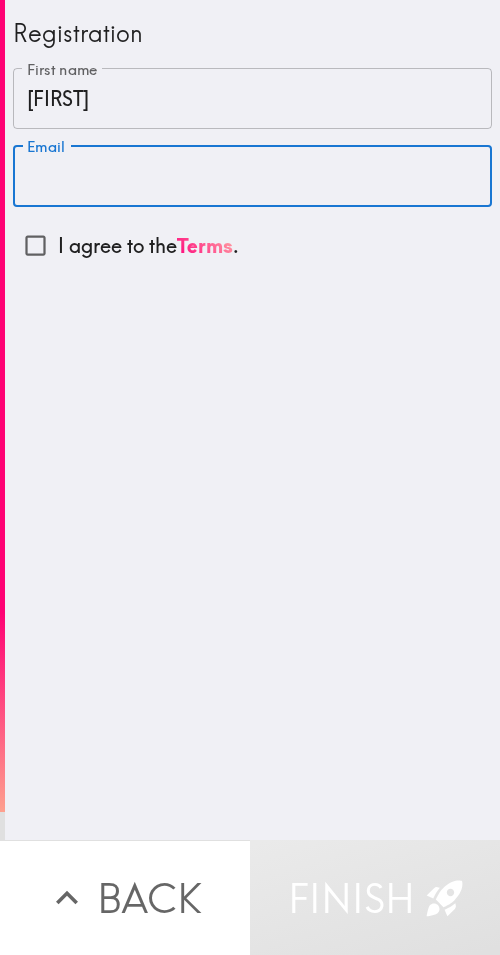 paste on "pereznishiwo56@gmail.com" 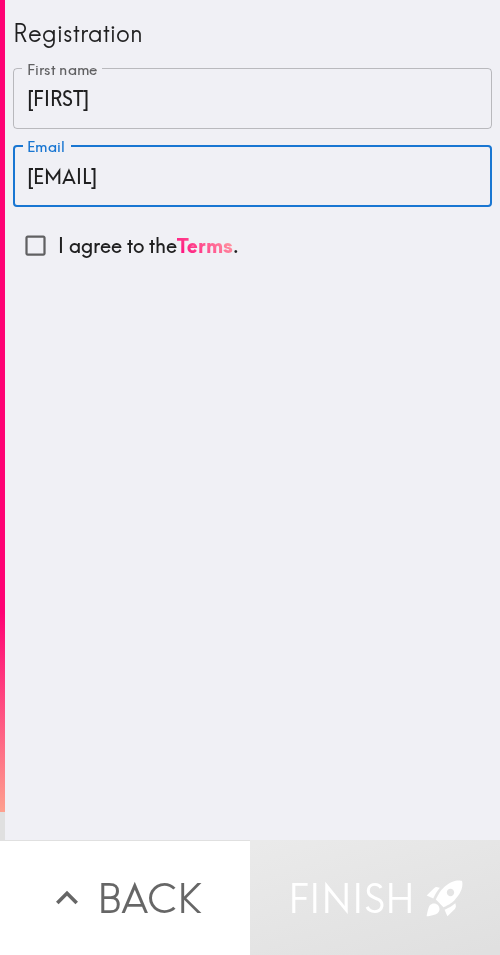 type on "pereznishiwo56@gmail.com" 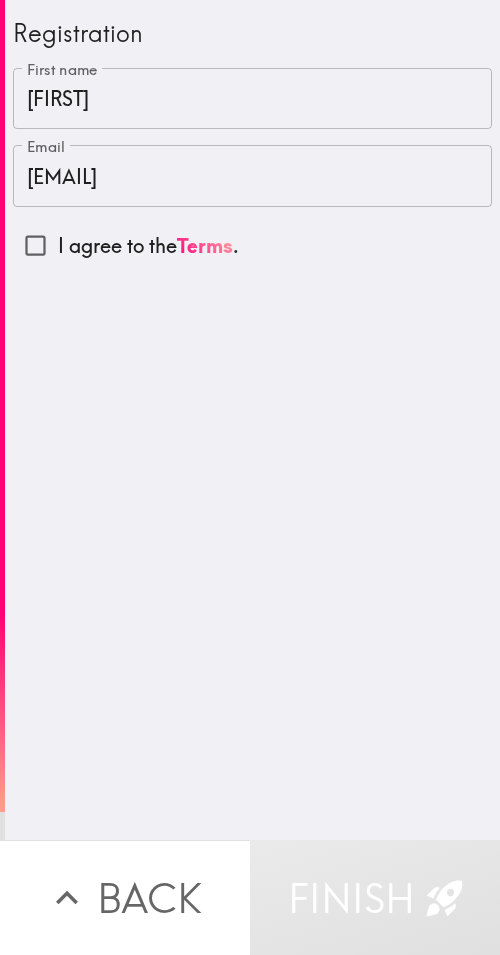 click on "I agree to the  Terms ." at bounding box center (148, 246) 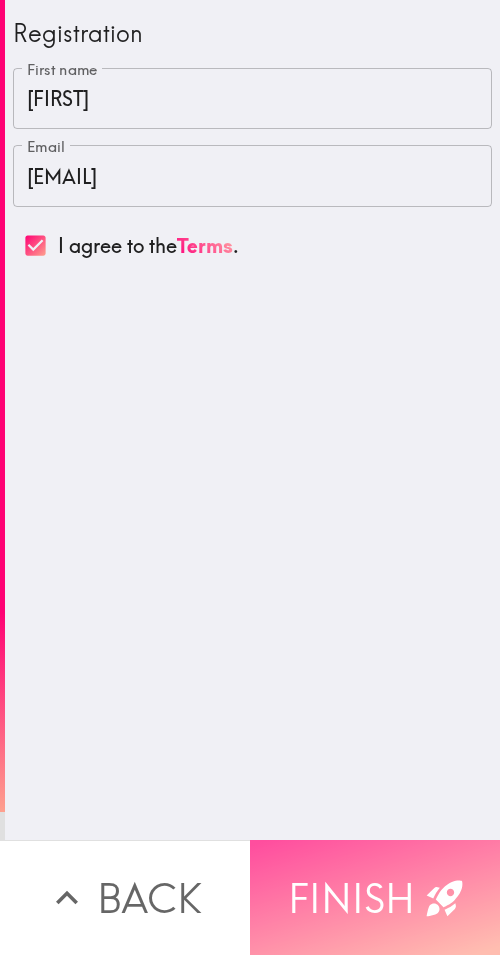 drag, startPoint x: 376, startPoint y: 875, endPoint x: 380, endPoint y: 849, distance: 26.305893 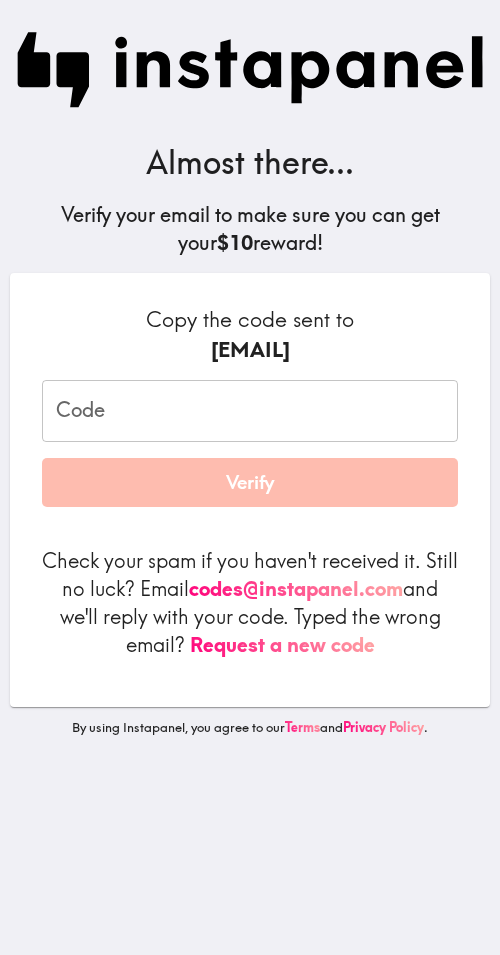 click on "Almost there... Verify your email to make sure you can get your  $10  reward! Copy the code sent to  pereznishiwo56@gmail.com Code Code Verify Check your spam if you haven't received it.   Still no luck? Email  codes@instapanel.com  and we'll reply with your code.   Typed the wrong email?   Request a new code By using Instapanel, you agree to our  Terms  and  Privacy Policy ." at bounding box center [250, 477] 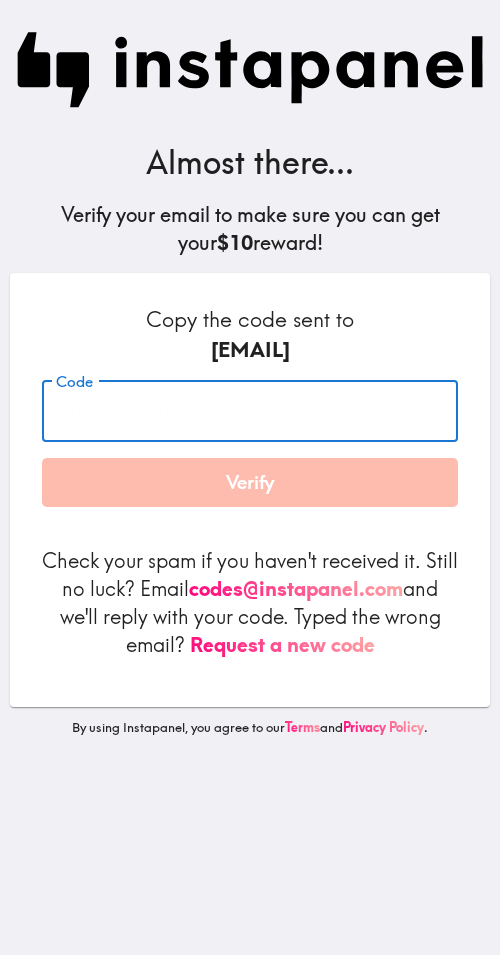paste on "DTA_8LJ_9GY" 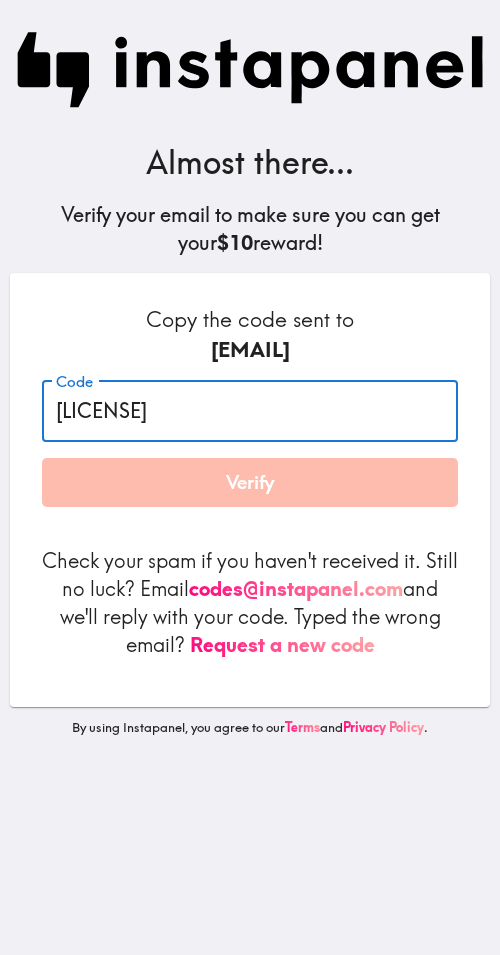 type on "DTA_8LJ_9GY" 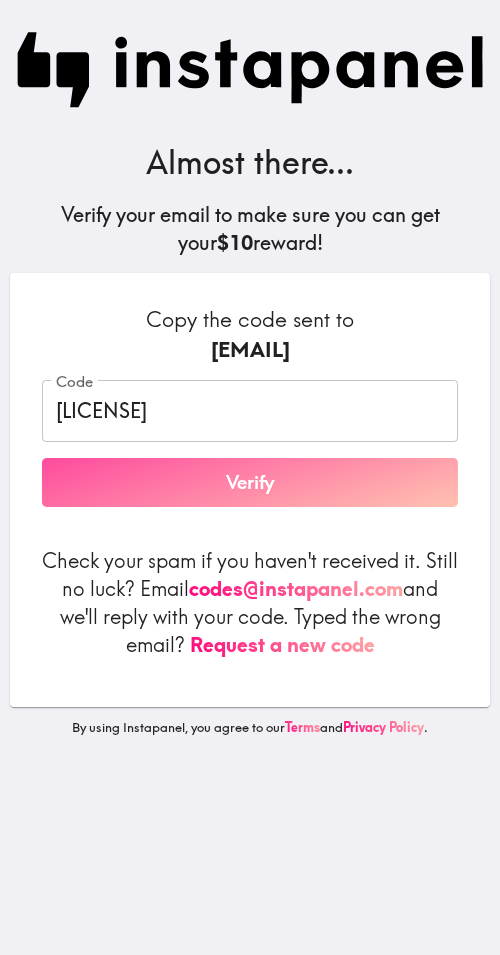 click on "Verify" at bounding box center [250, 483] 